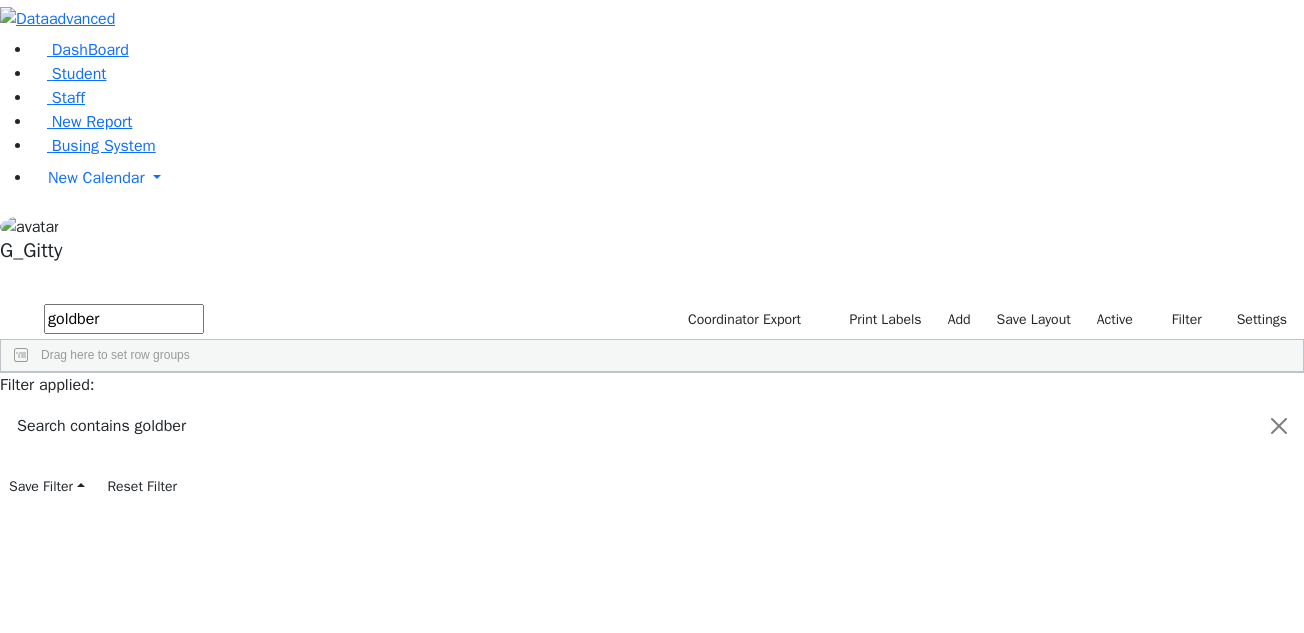 scroll, scrollTop: 0, scrollLeft: 0, axis: both 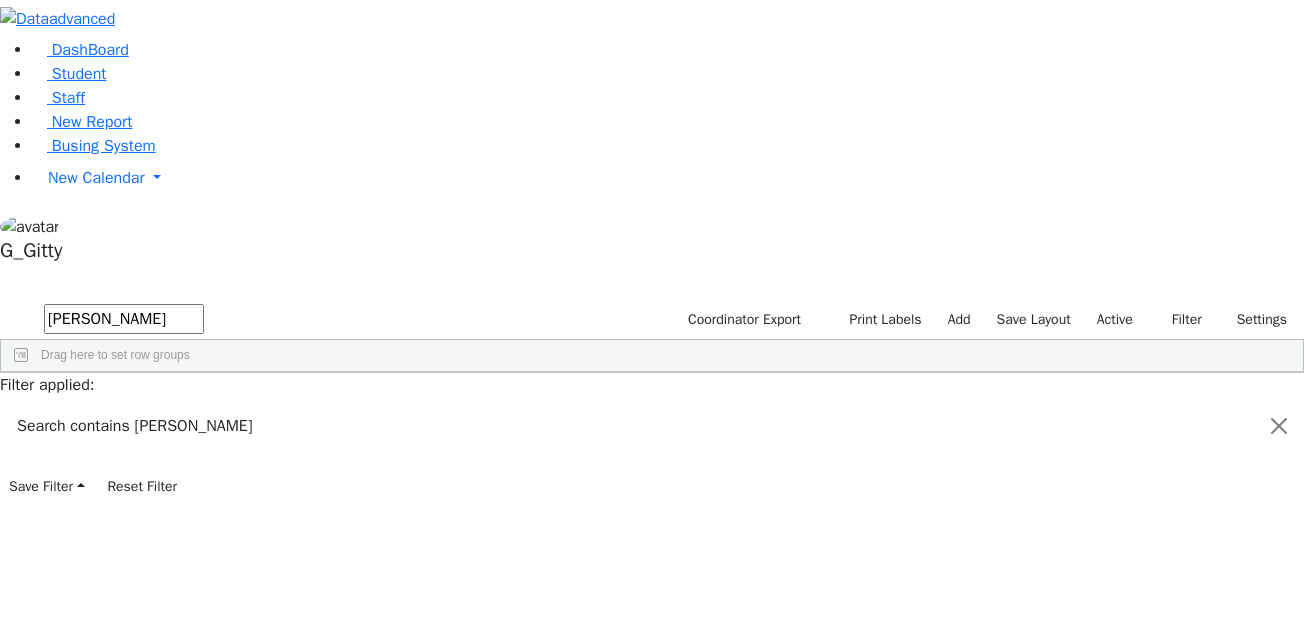 click on "Kaganoff, Sara" at bounding box center (570, 419) 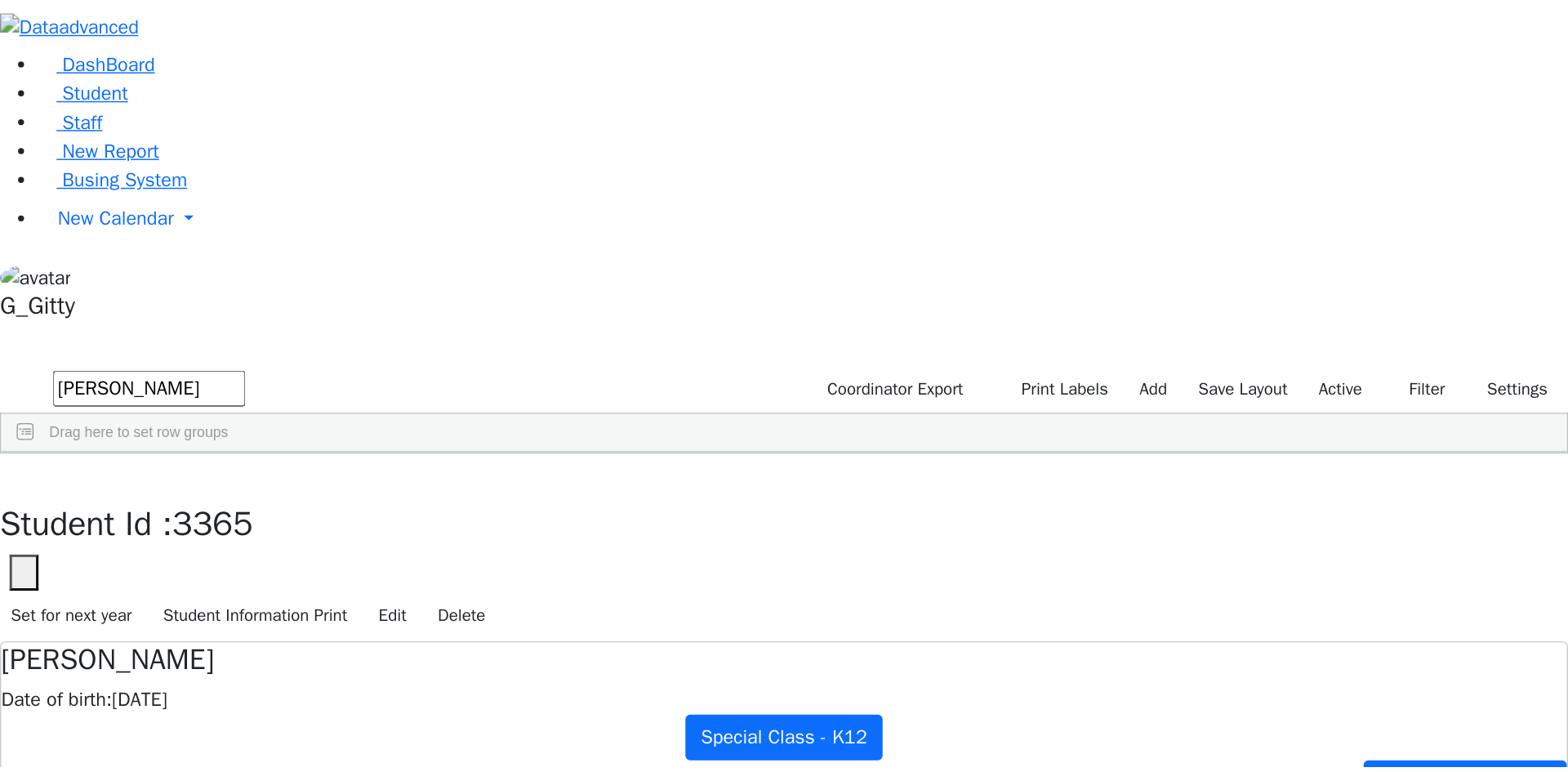 scroll, scrollTop: 163, scrollLeft: 0, axis: vertical 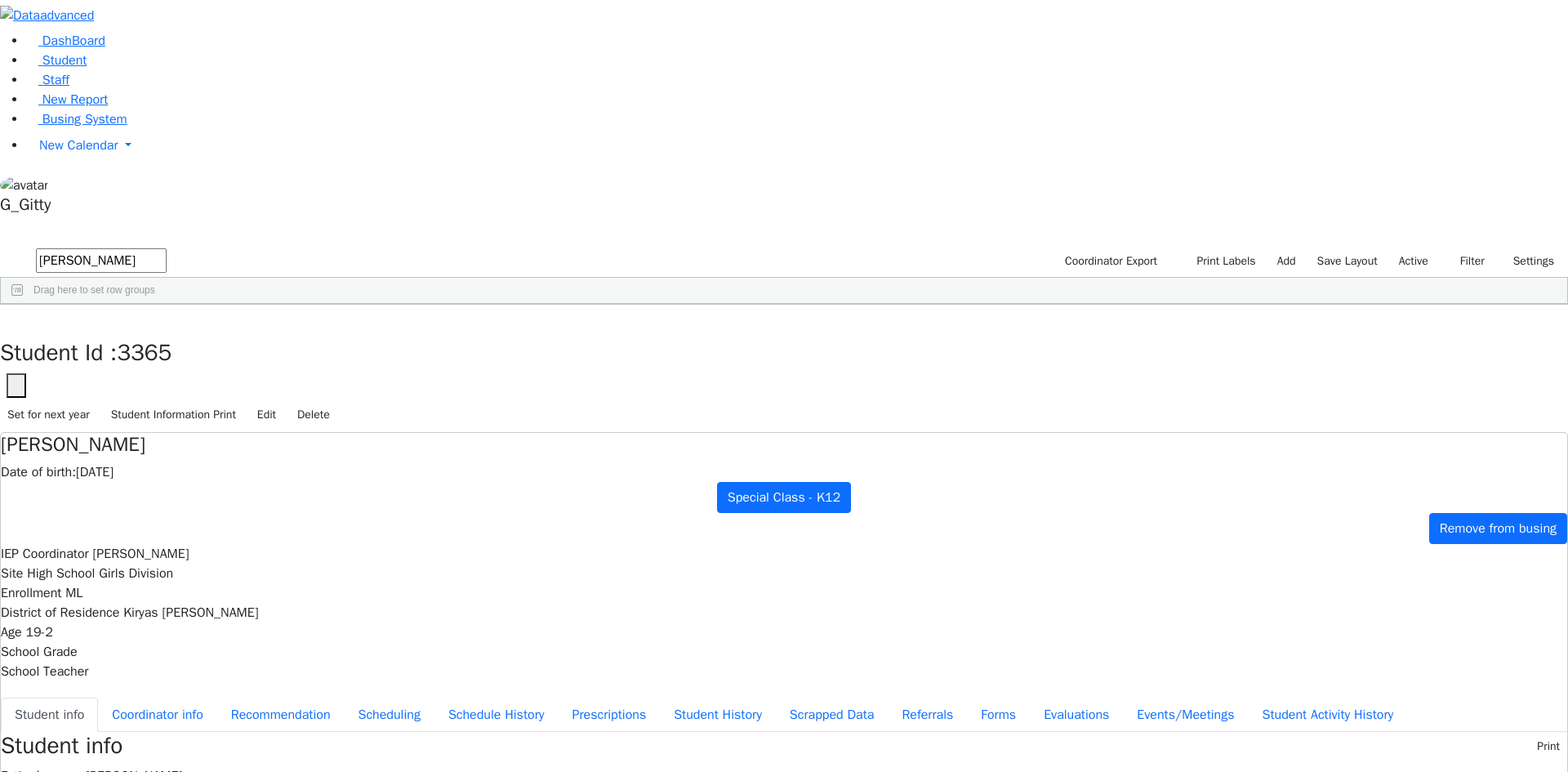 click on "gelb" at bounding box center (101, 261) 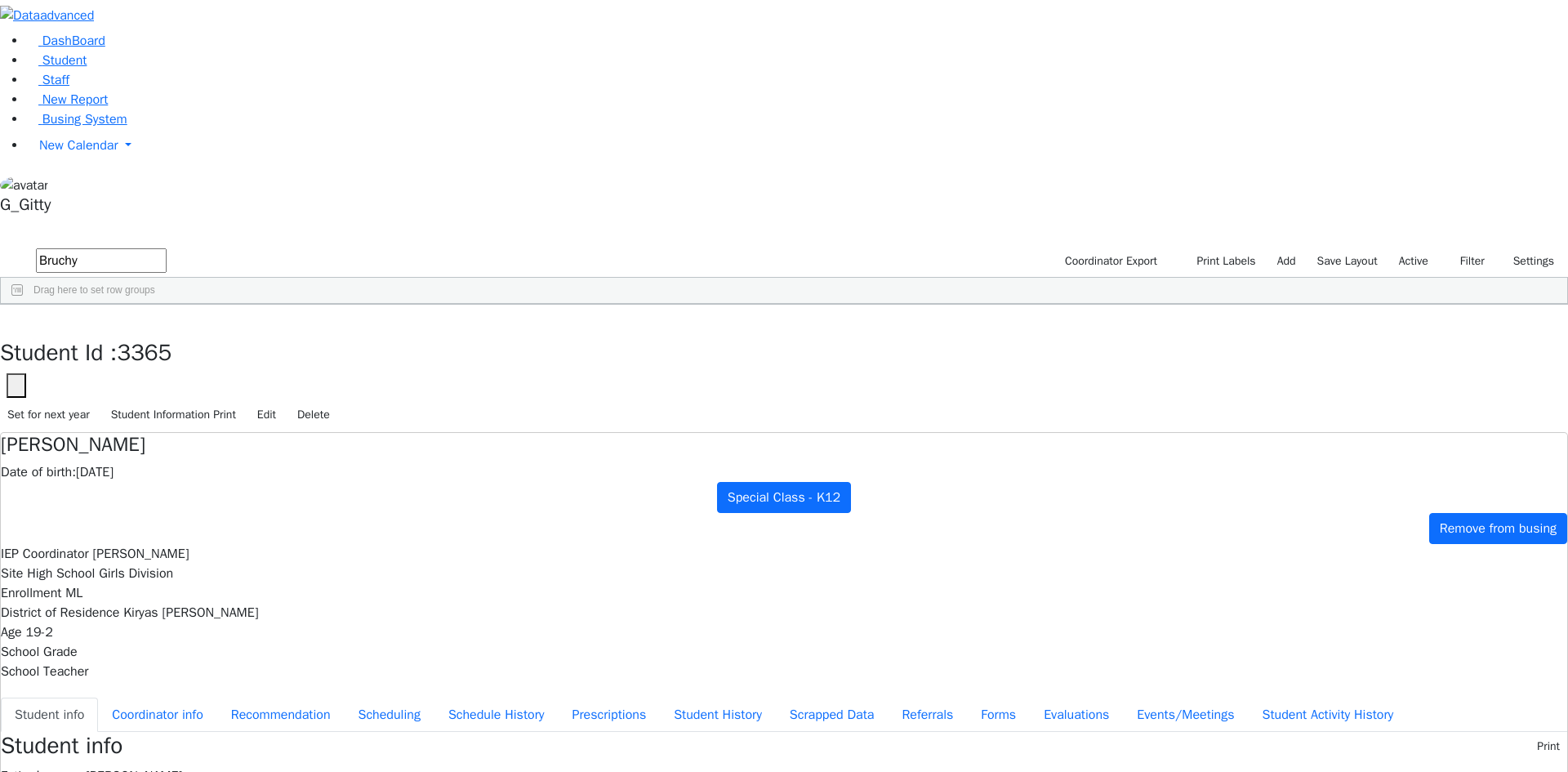 type on "Bruchy" 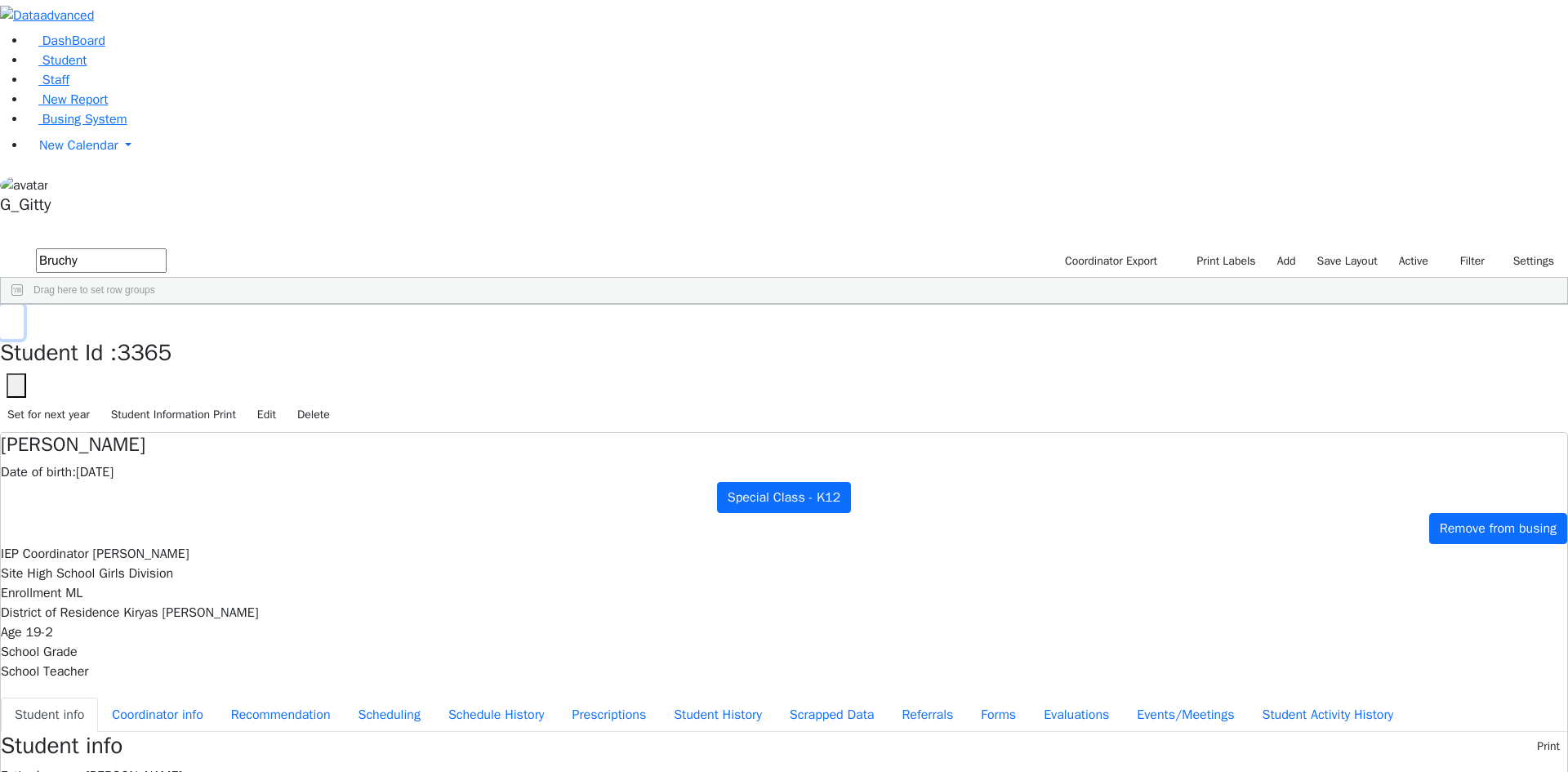 click at bounding box center (11, 322) 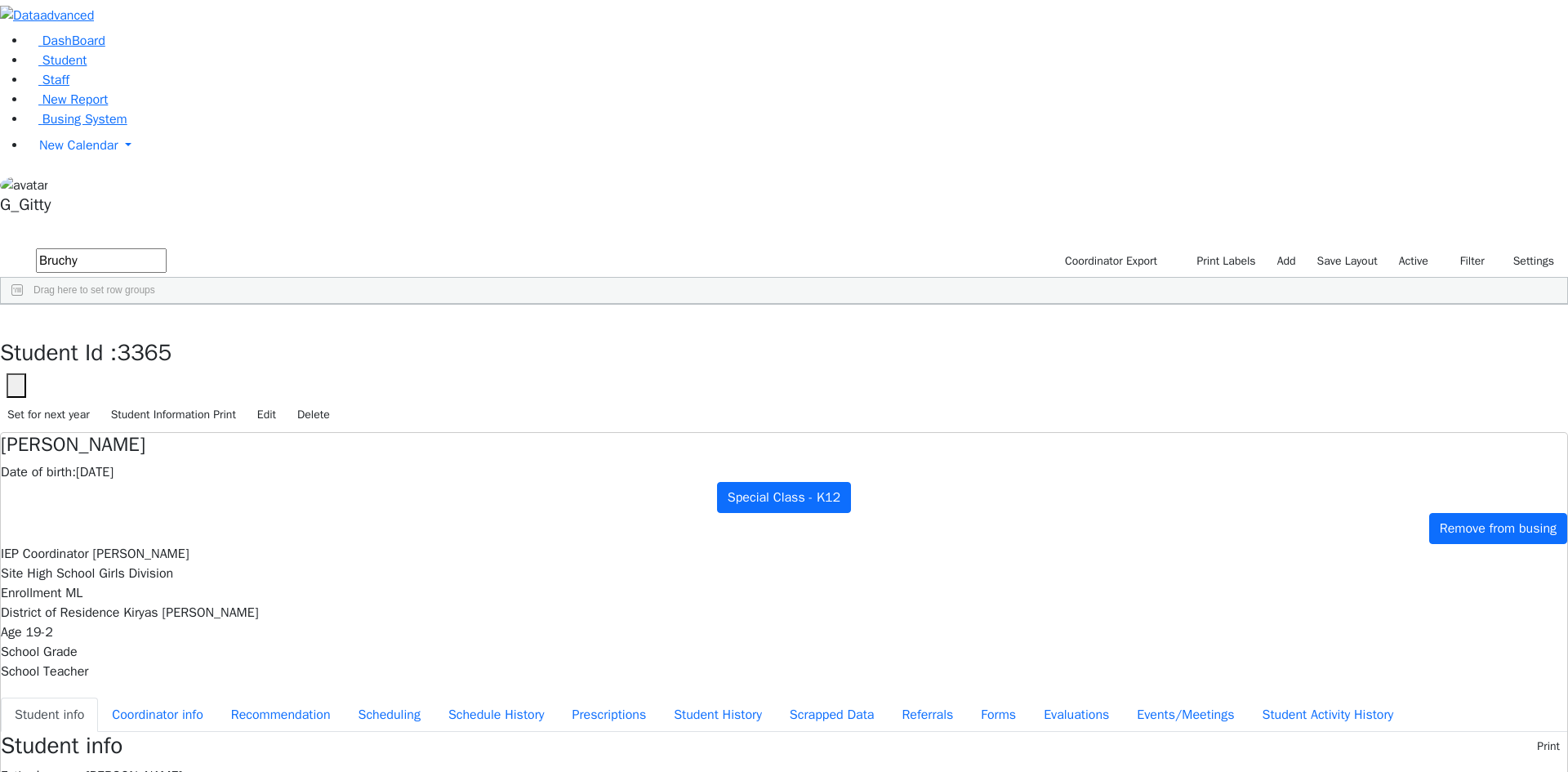 click on "Weiss" at bounding box center (154, 434) 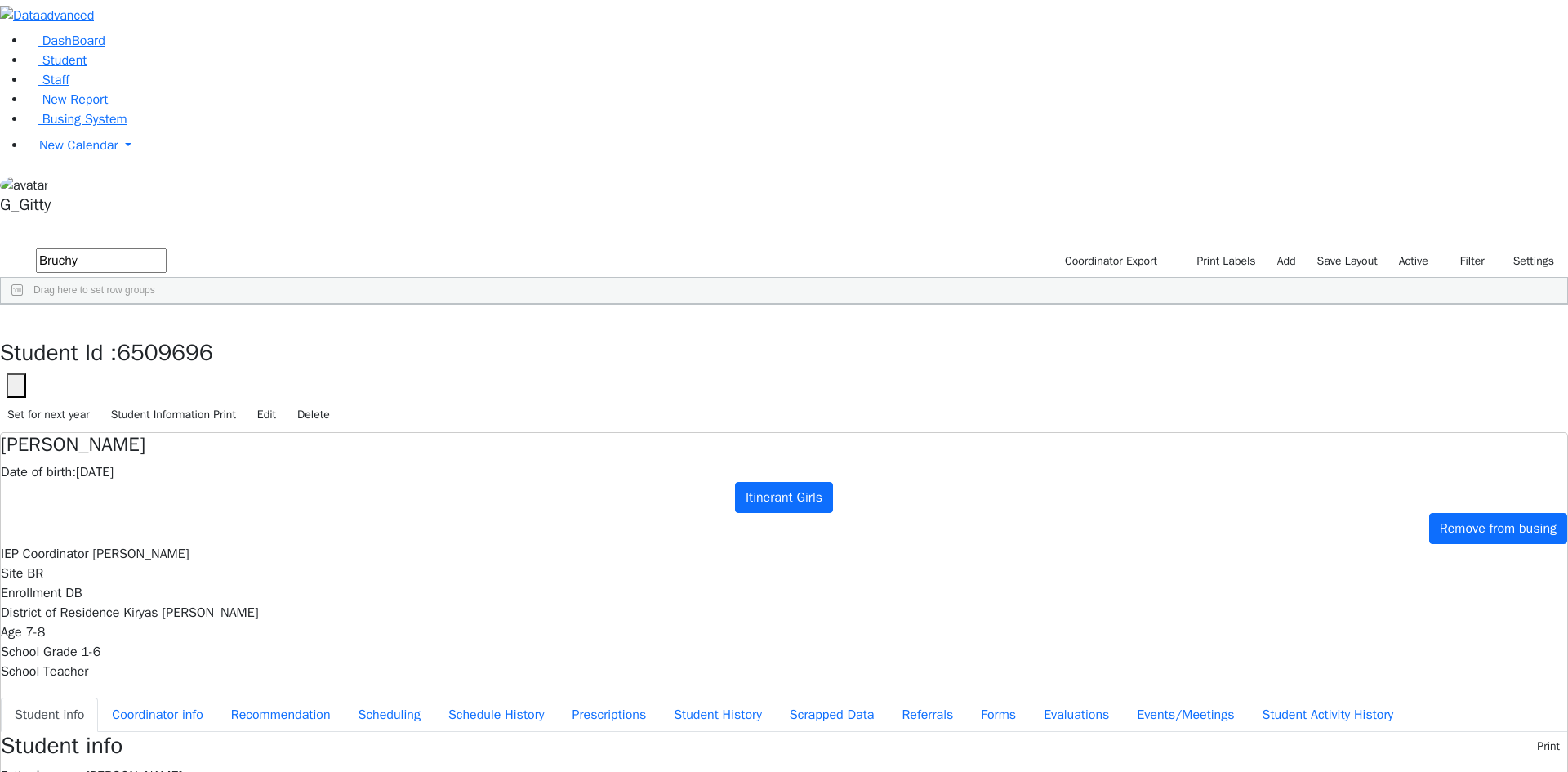 scroll, scrollTop: 0, scrollLeft: 0, axis: both 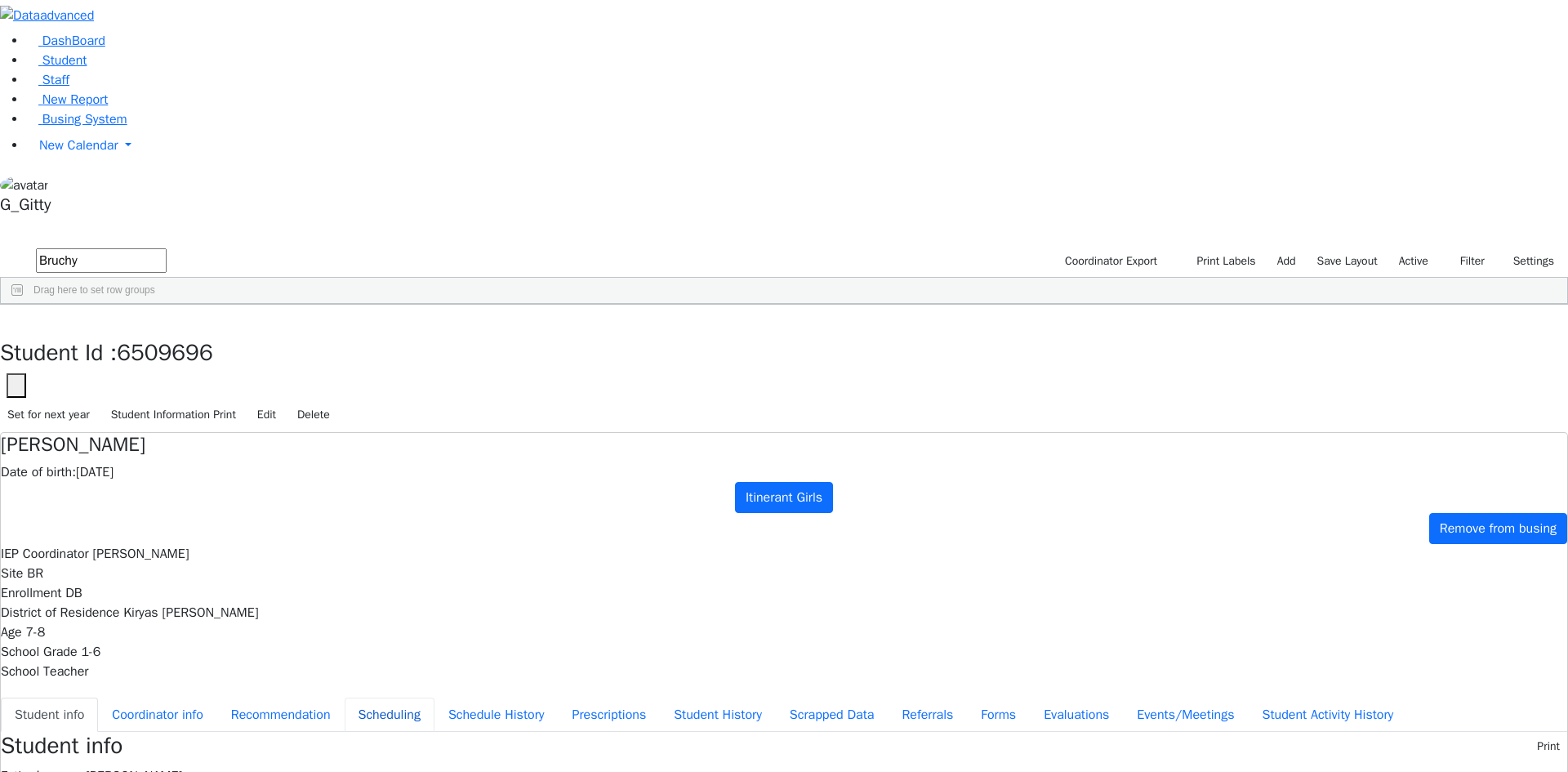 click on "Scheduling" at bounding box center [390, 715] 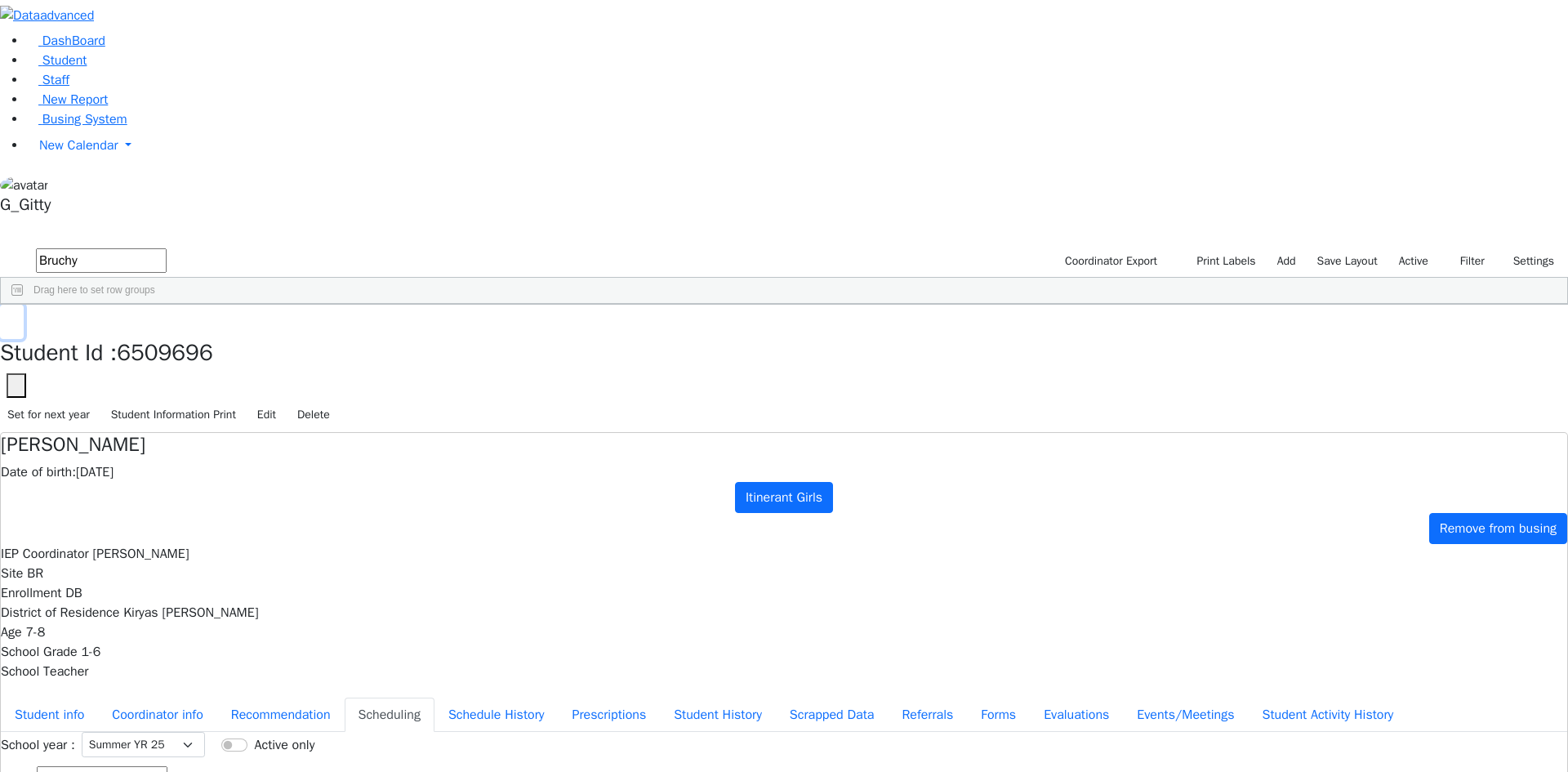 click at bounding box center (11, 322) 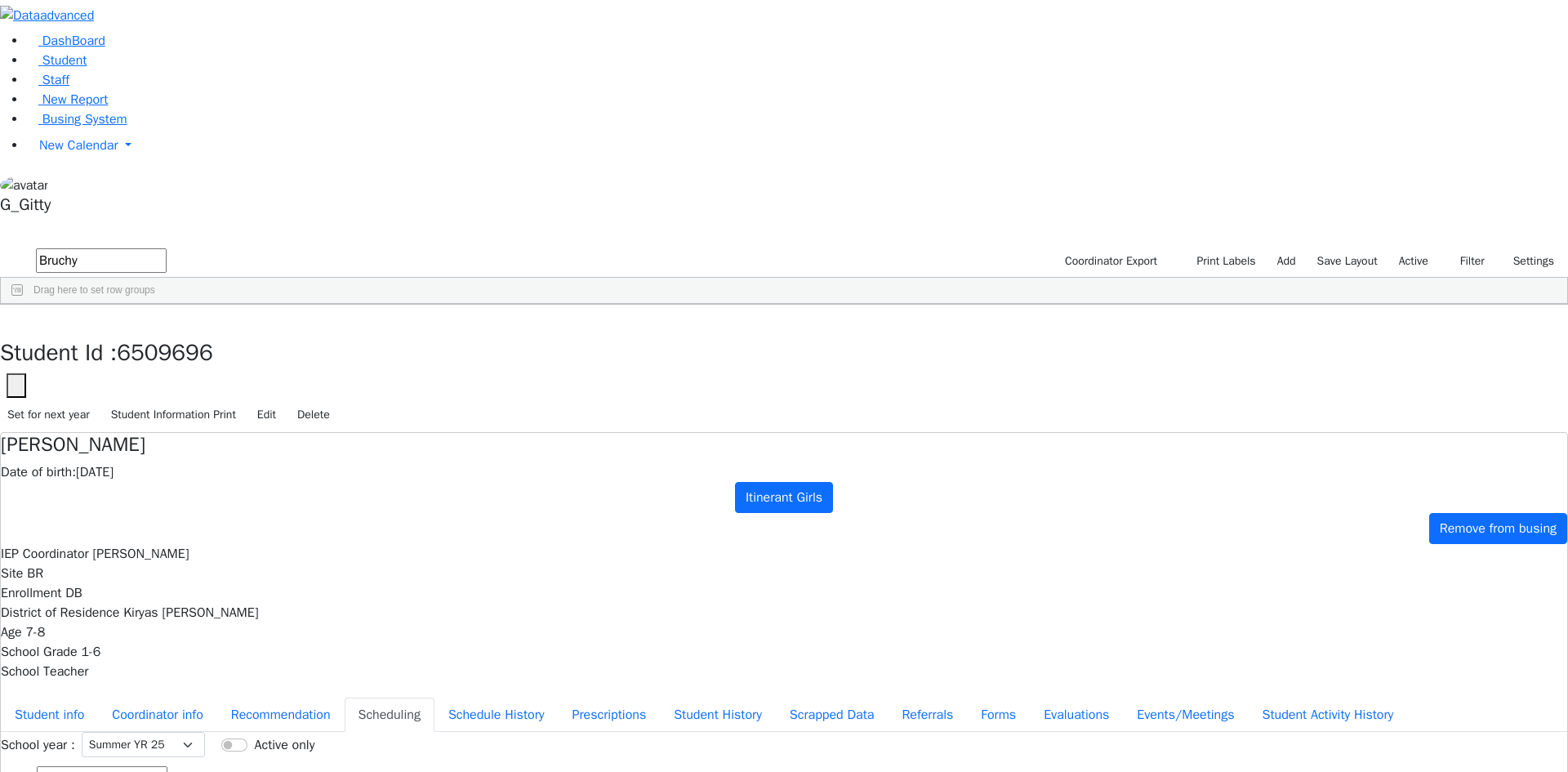 click on "Bruchy" at bounding box center [101, 261] 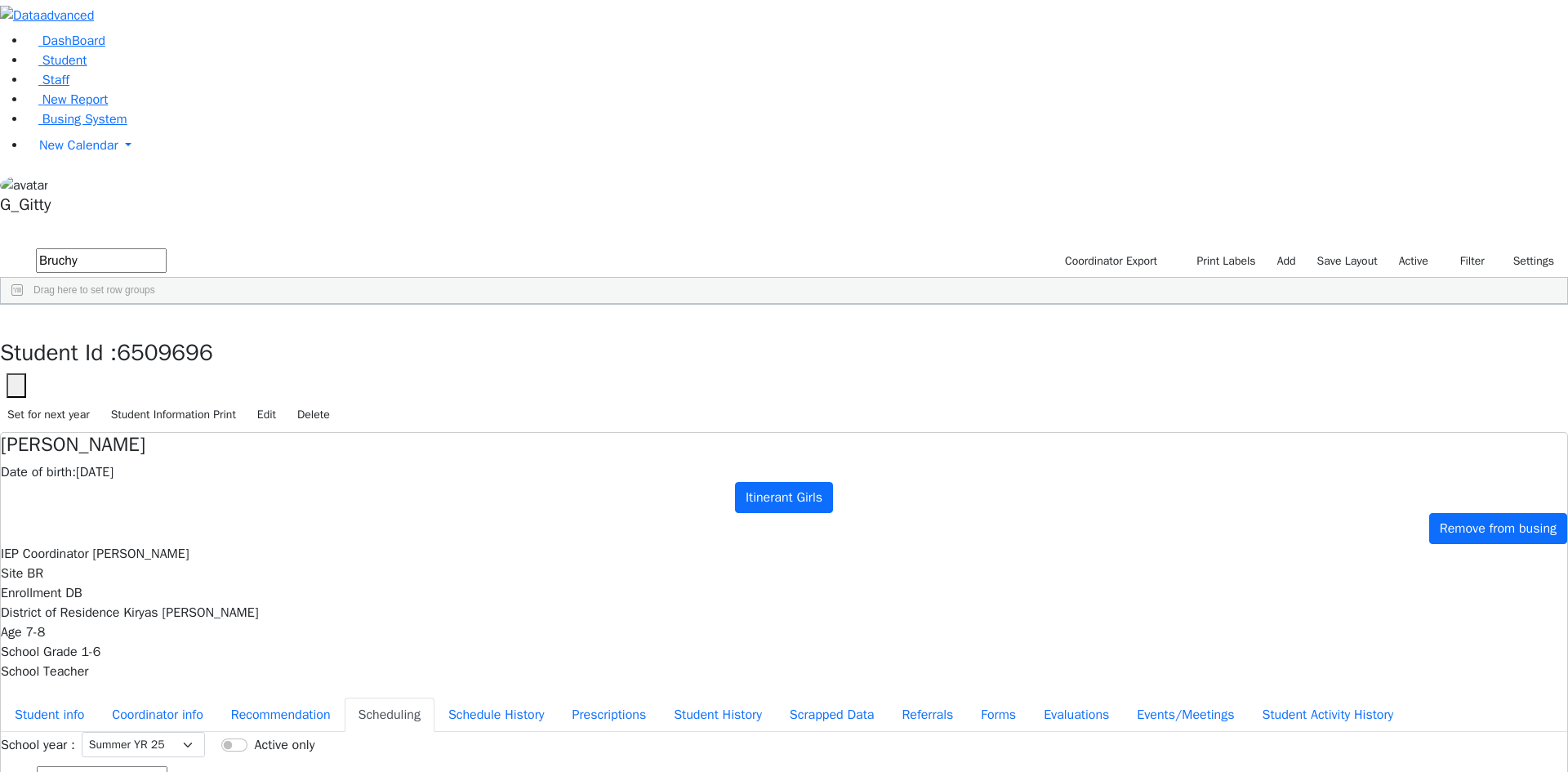 click on "Search contains Bruchy" at bounding box center [784, 867] 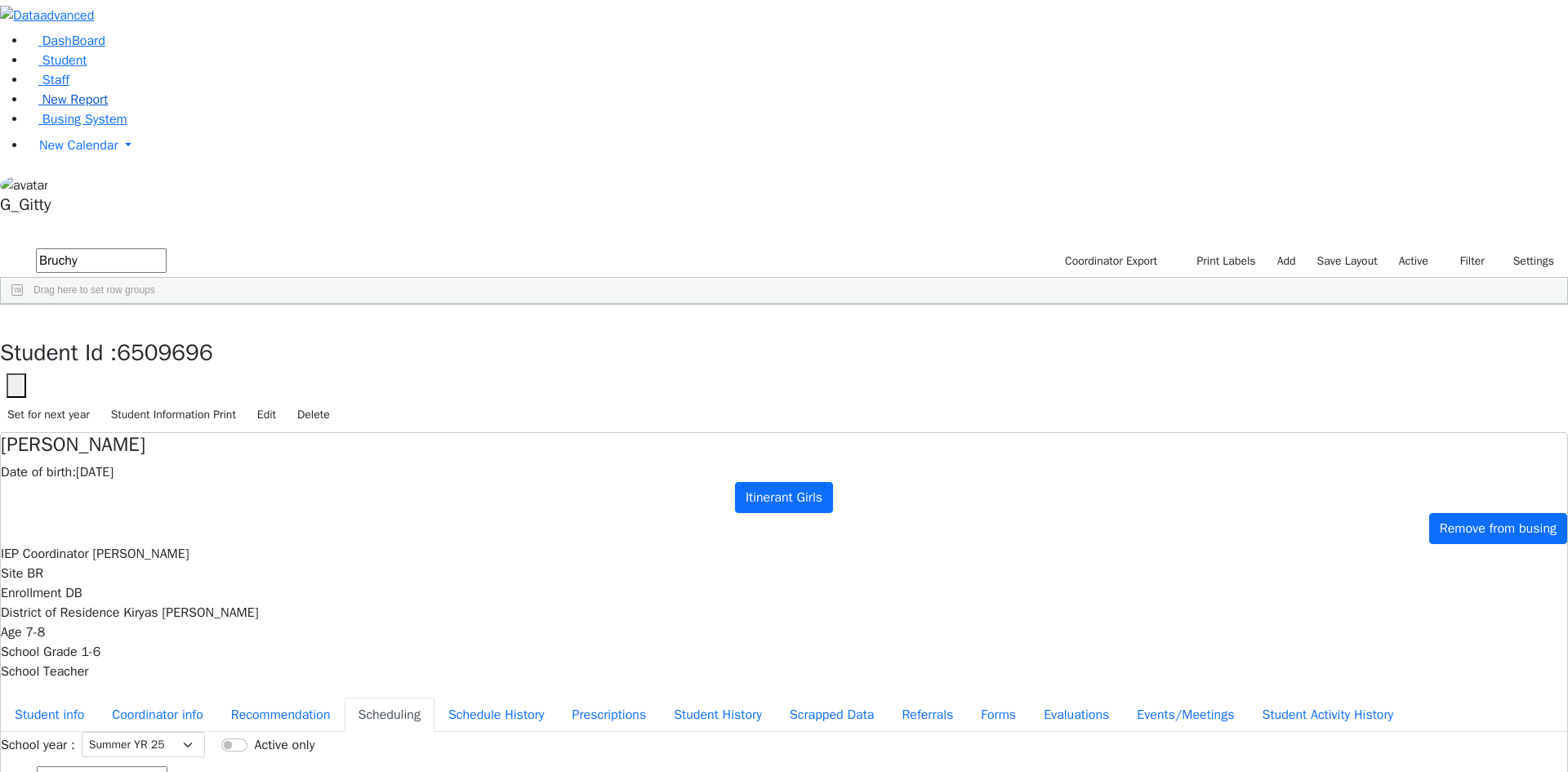 click on "New Report" at bounding box center (67, 100) 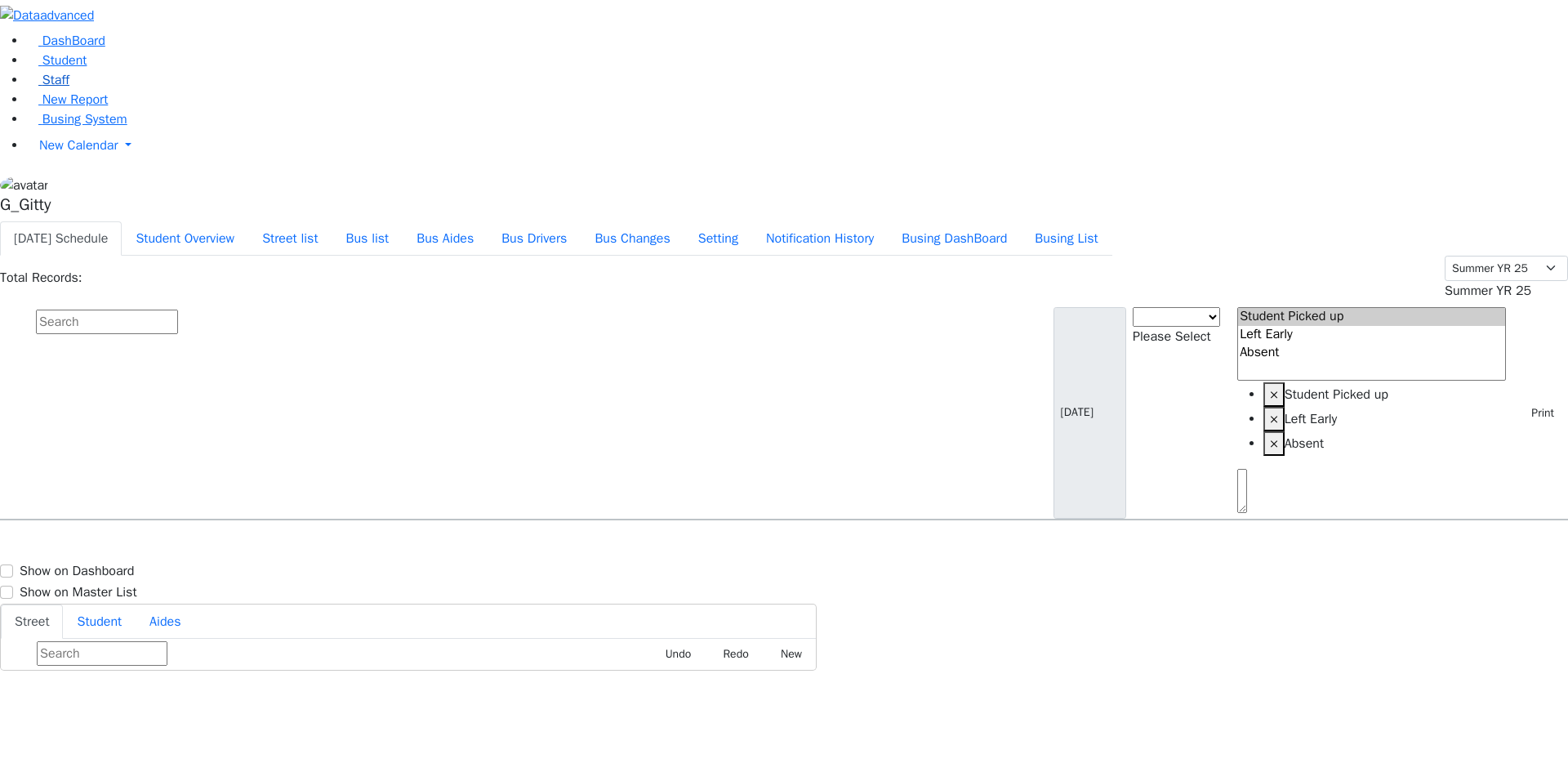 scroll, scrollTop: 0, scrollLeft: 0, axis: both 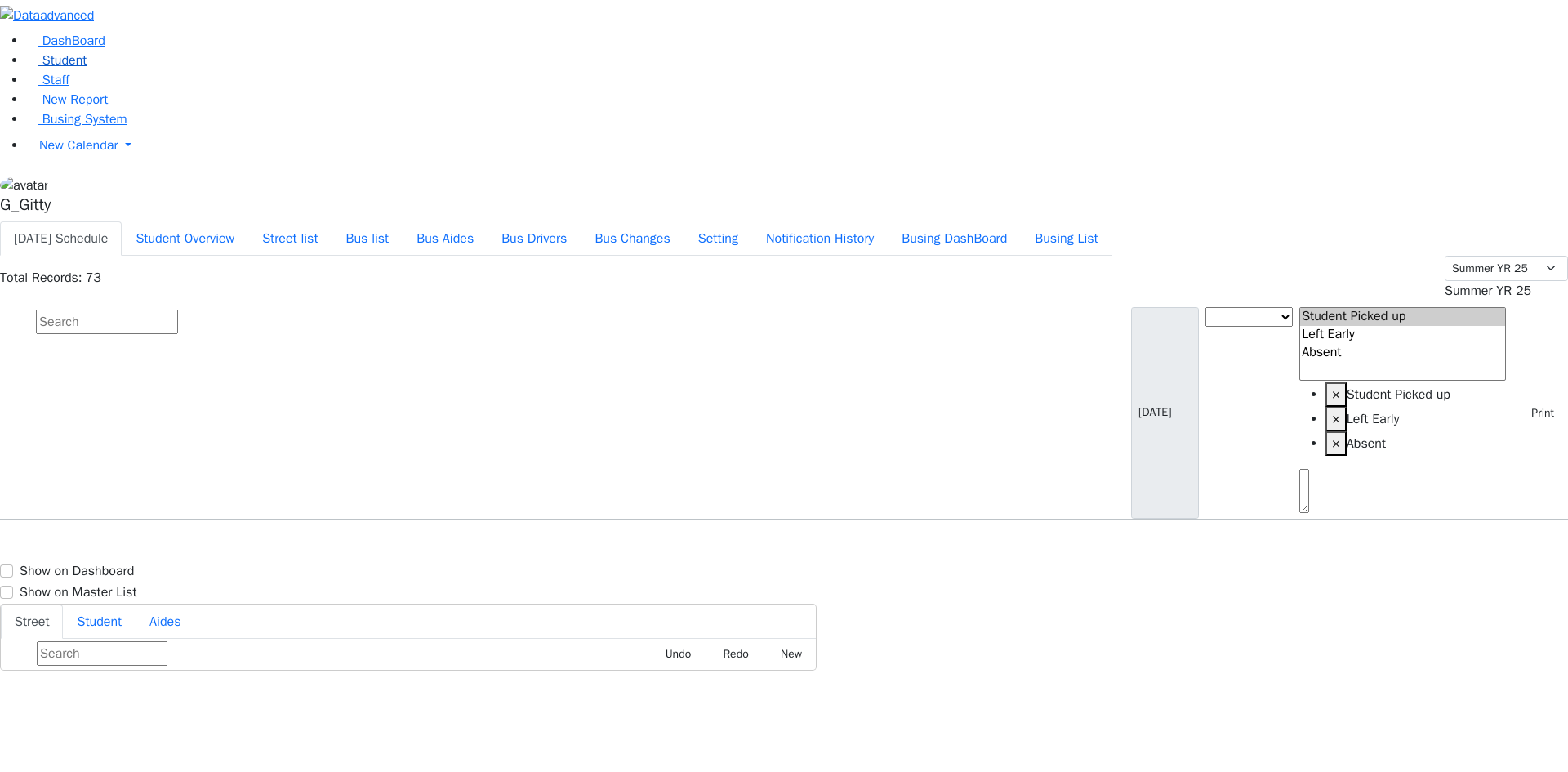 click on "Student" at bounding box center [65, 60] 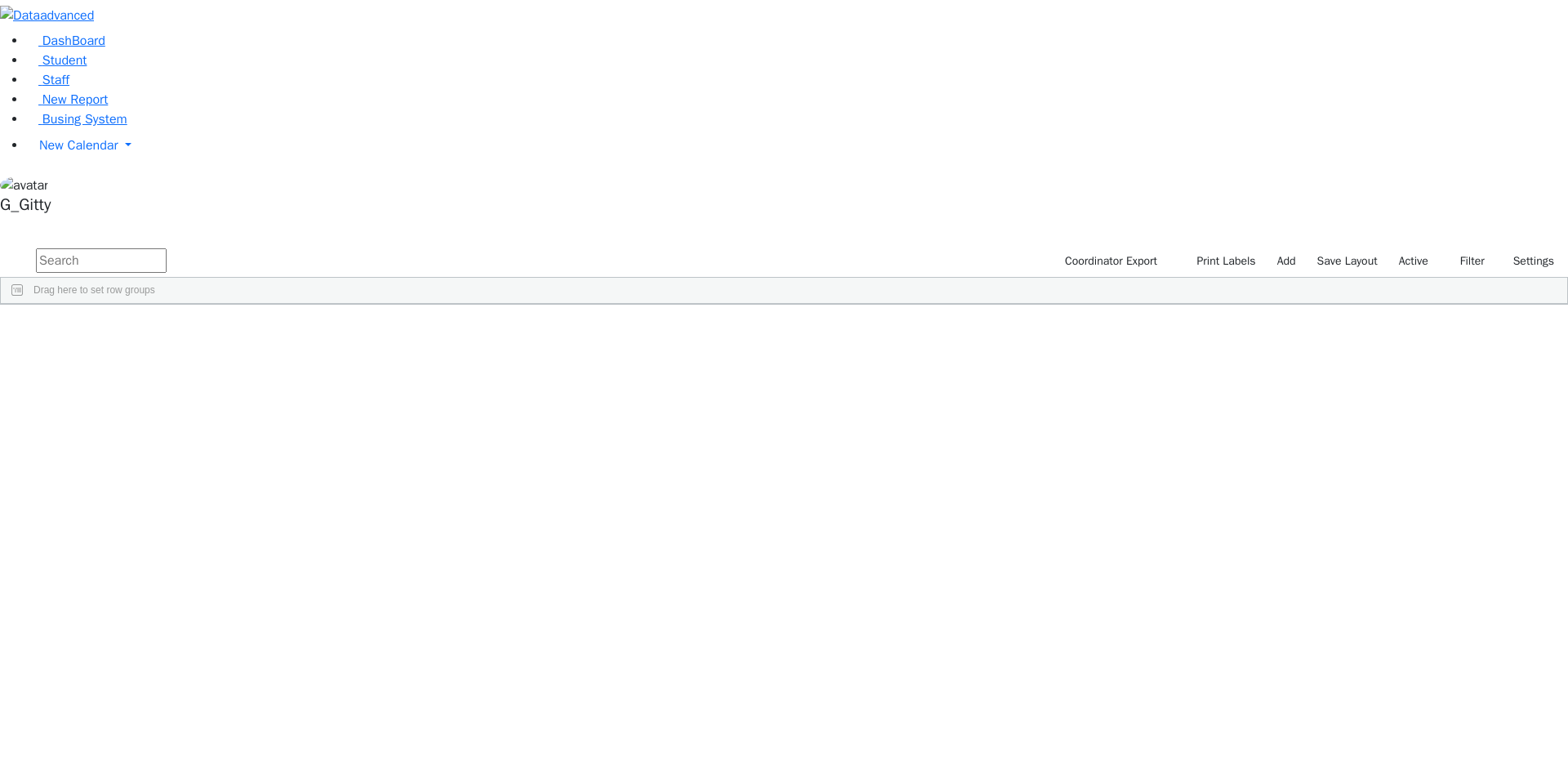 scroll, scrollTop: 0, scrollLeft: 0, axis: both 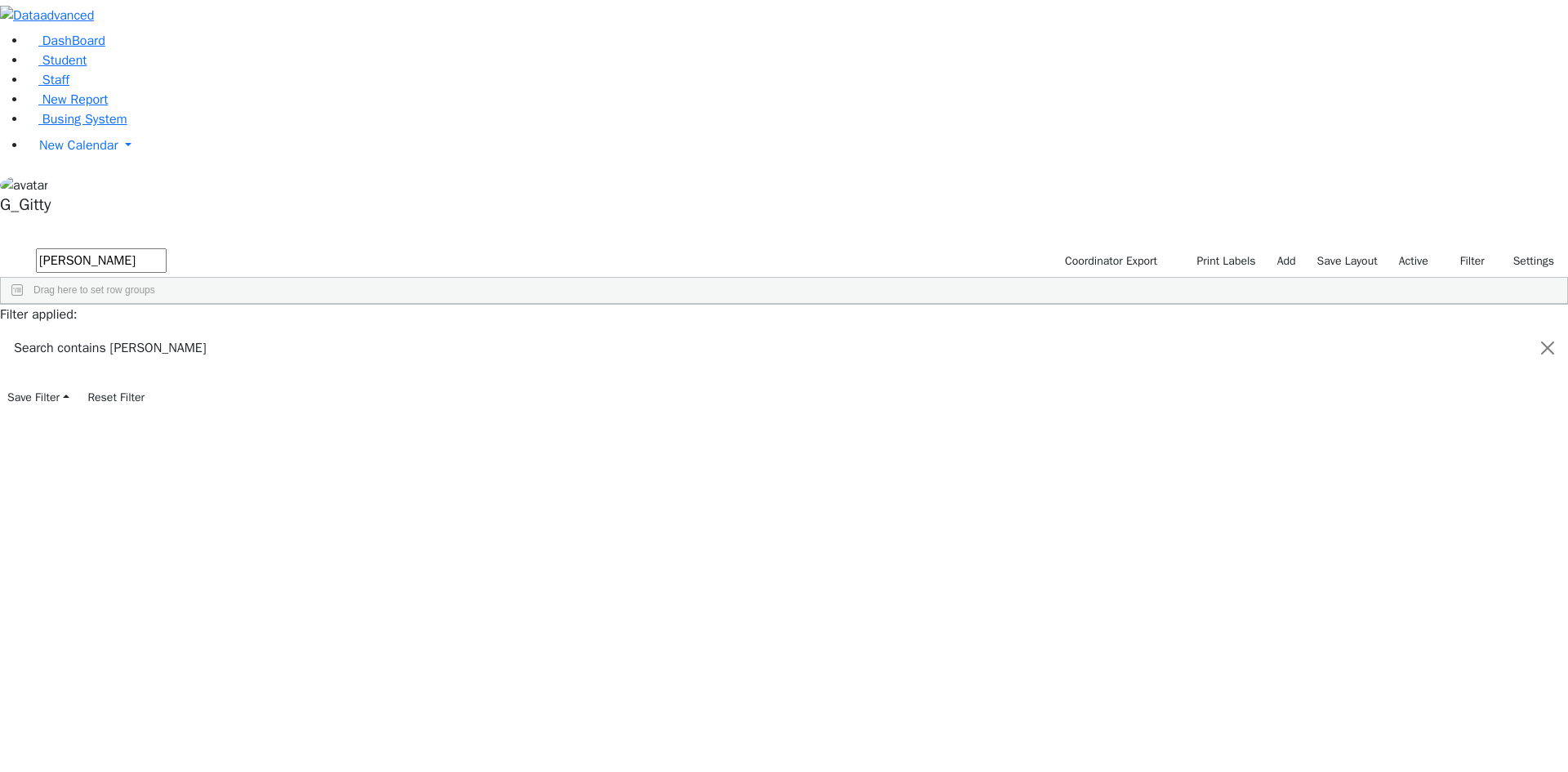 type on "leifer" 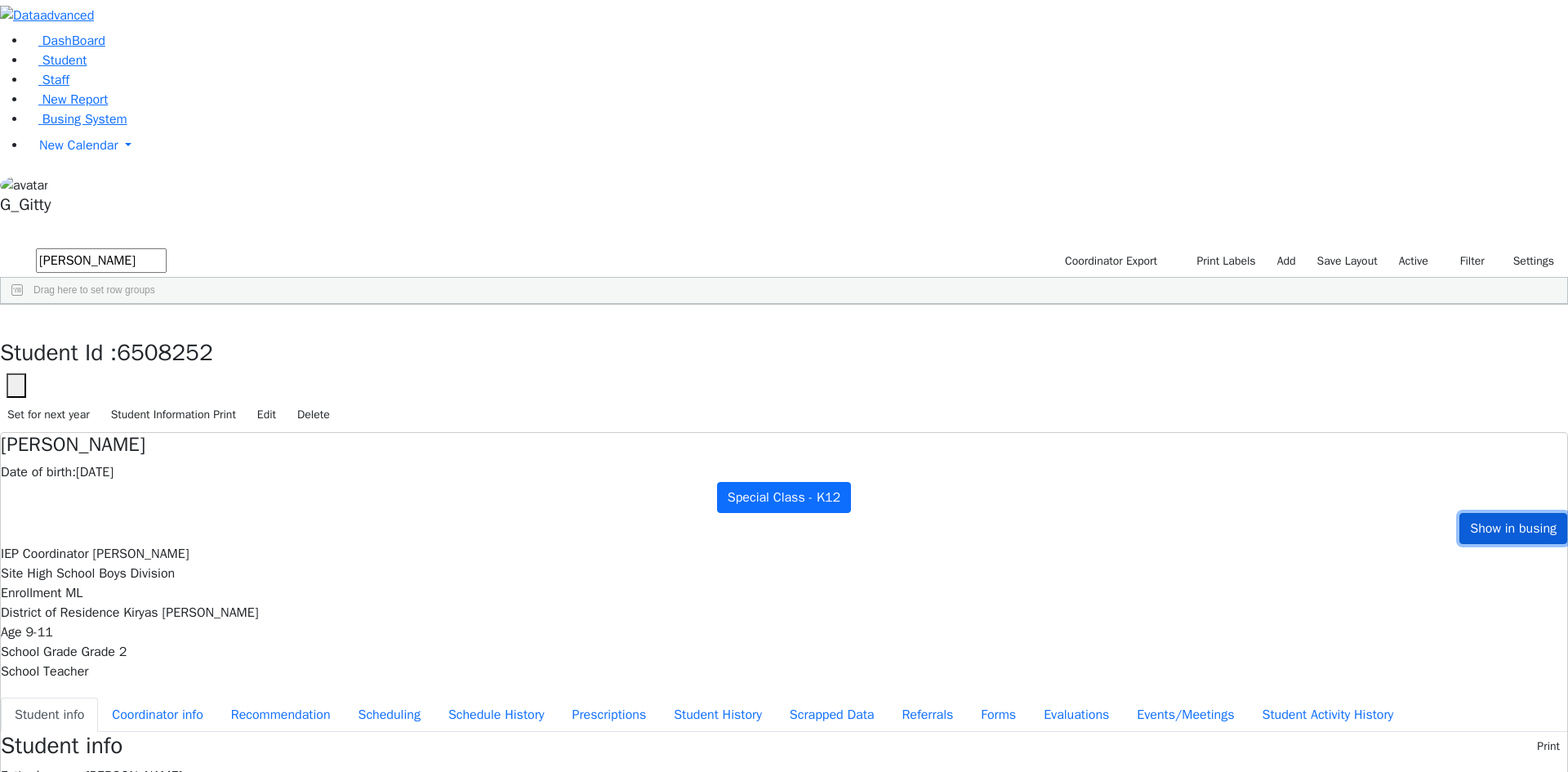 click on "Show in busing" at bounding box center [1513, 529] 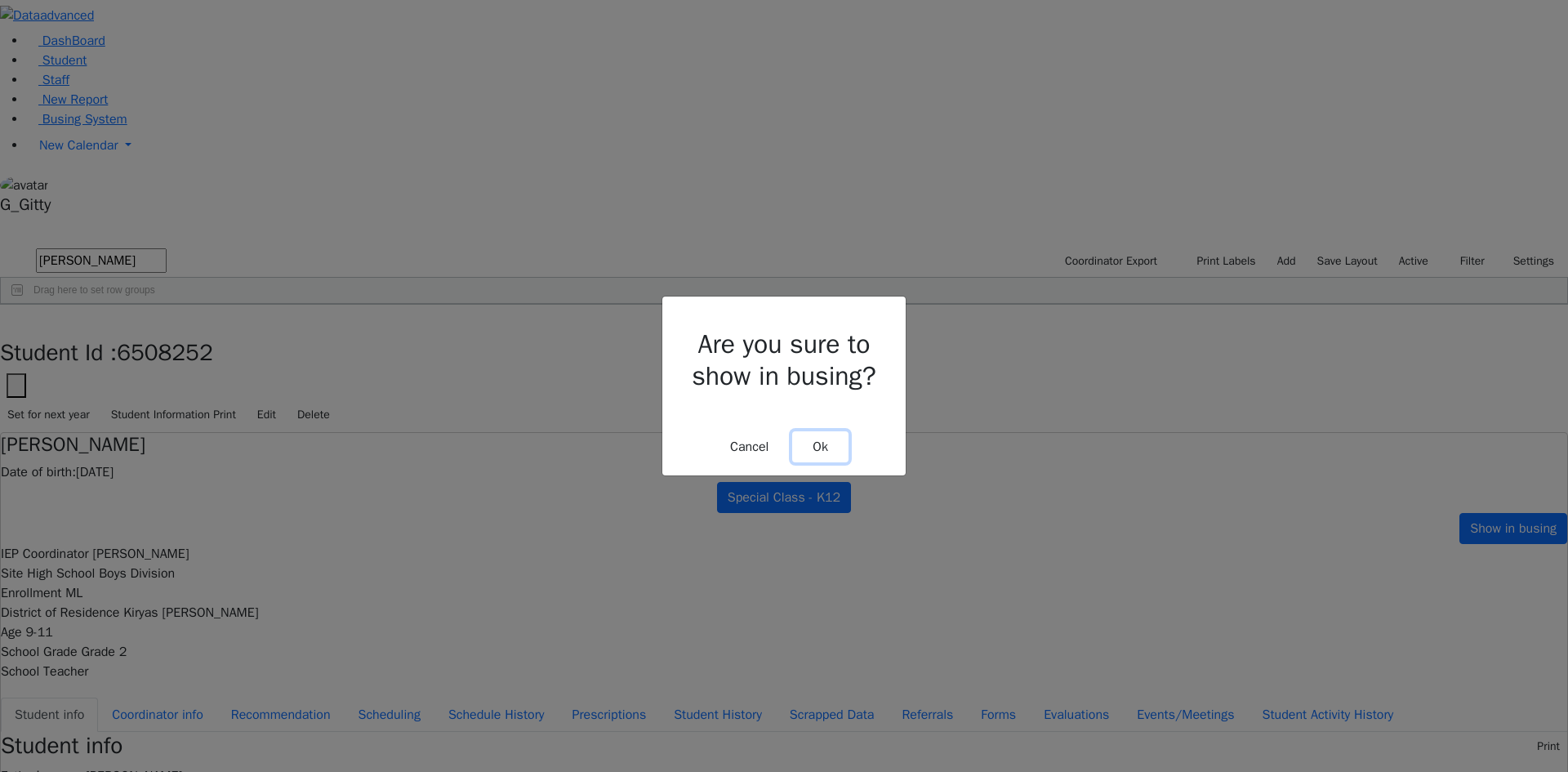 click on "Ok" at bounding box center [820, 447] 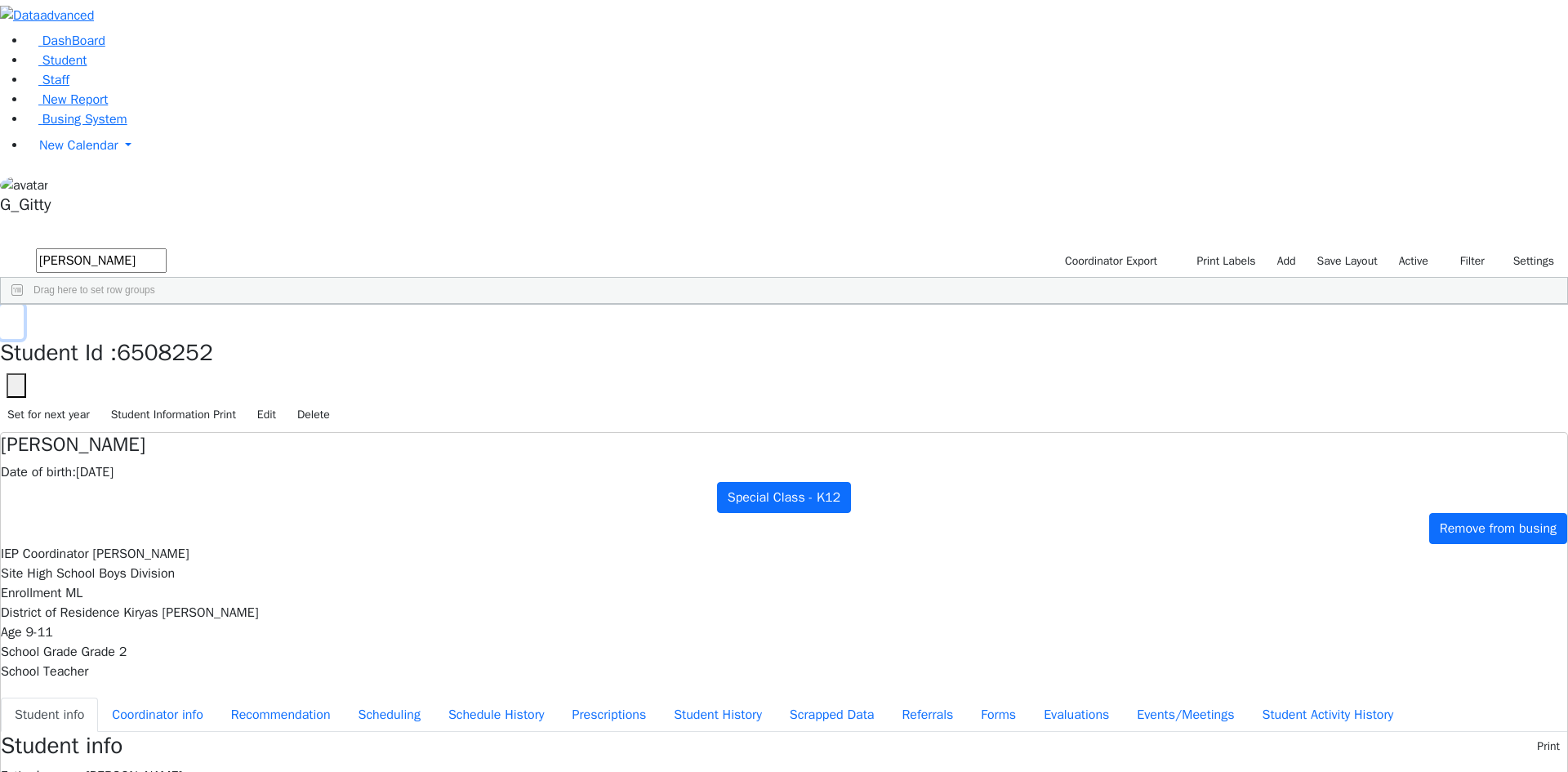 click at bounding box center (11, 322) 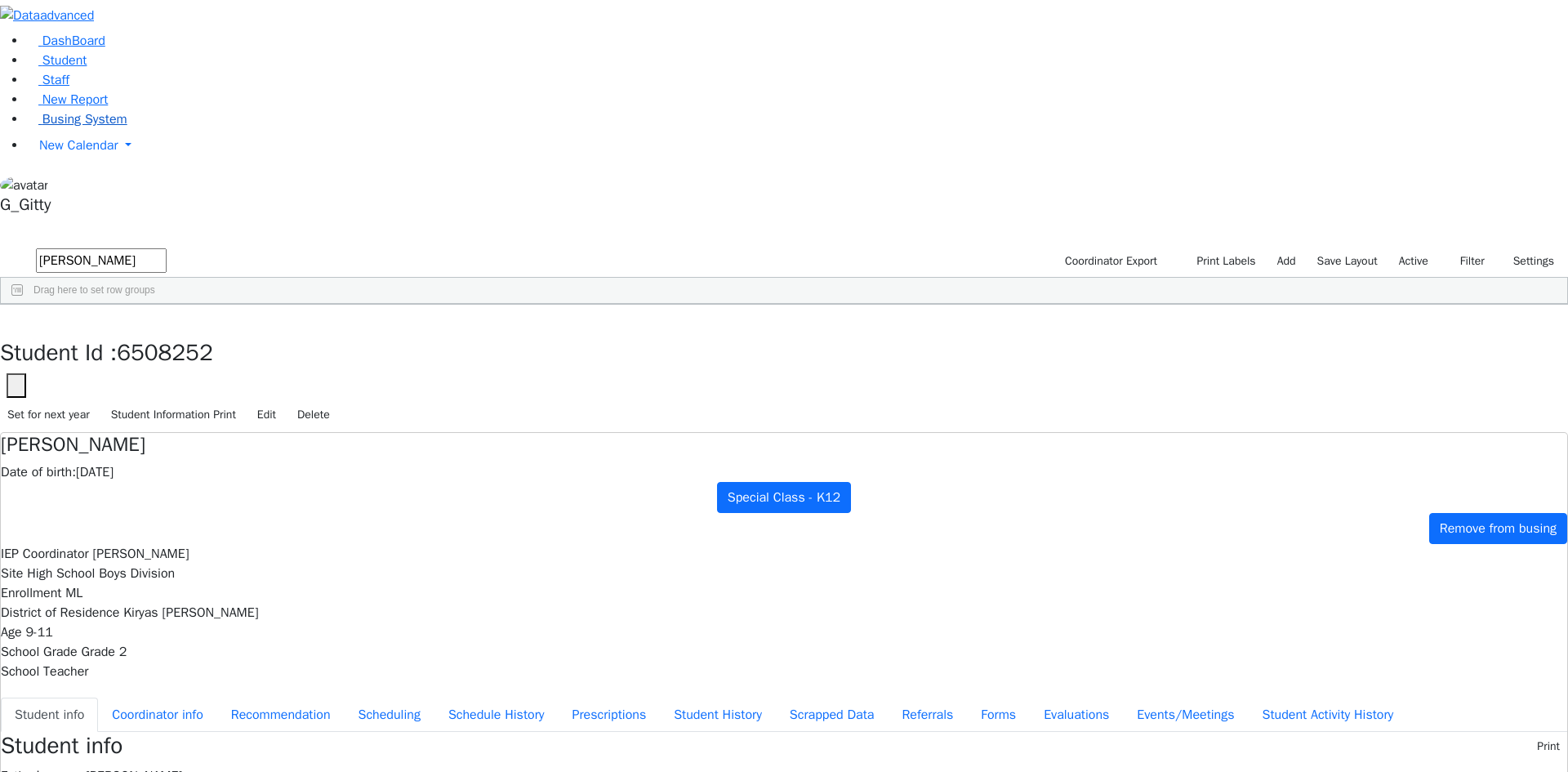 click on "Busing System" at bounding box center (85, 119) 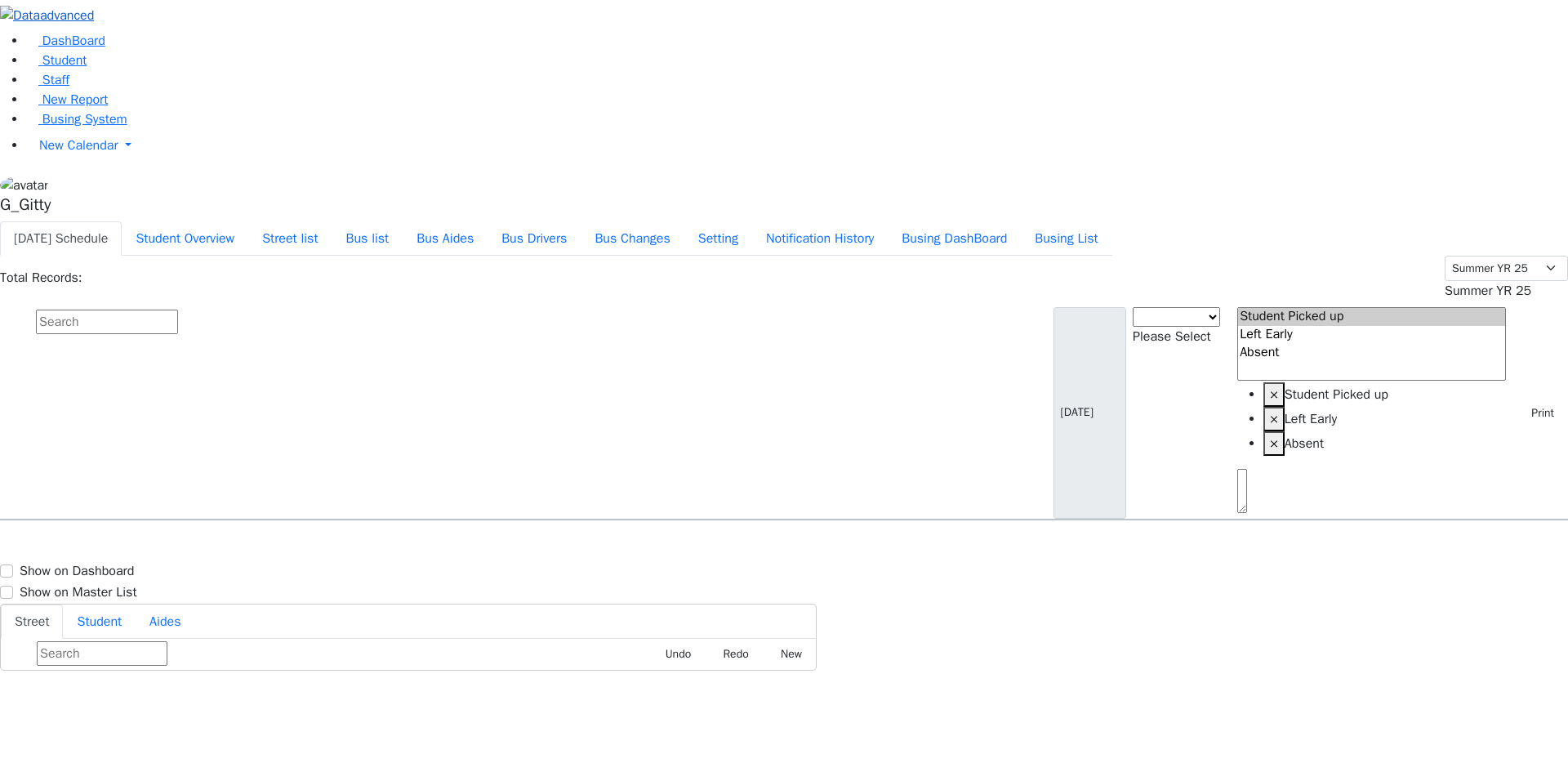 scroll, scrollTop: 0, scrollLeft: 0, axis: both 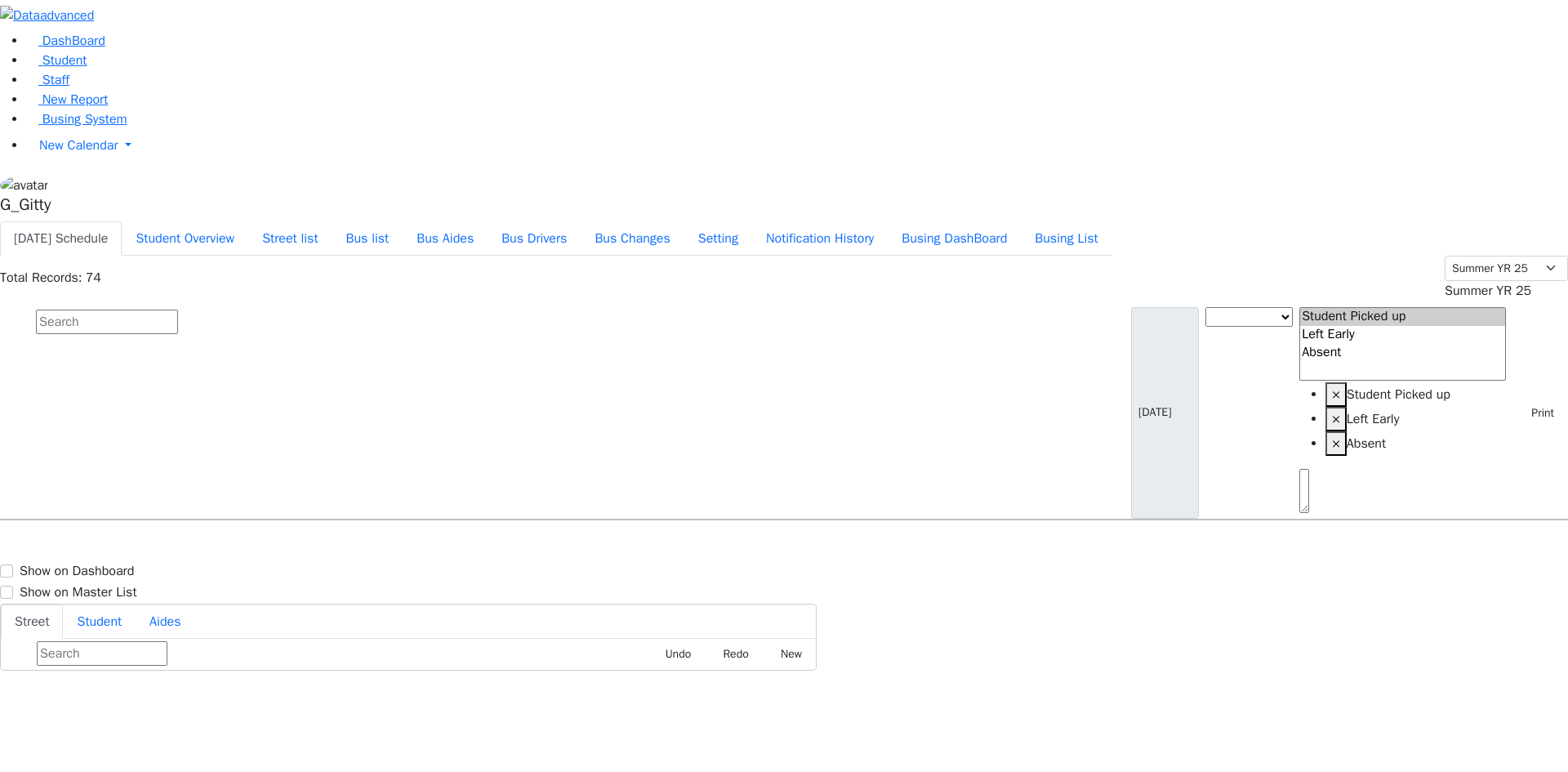 click on "[DATE] 8457823214" at bounding box center (70, 1024) 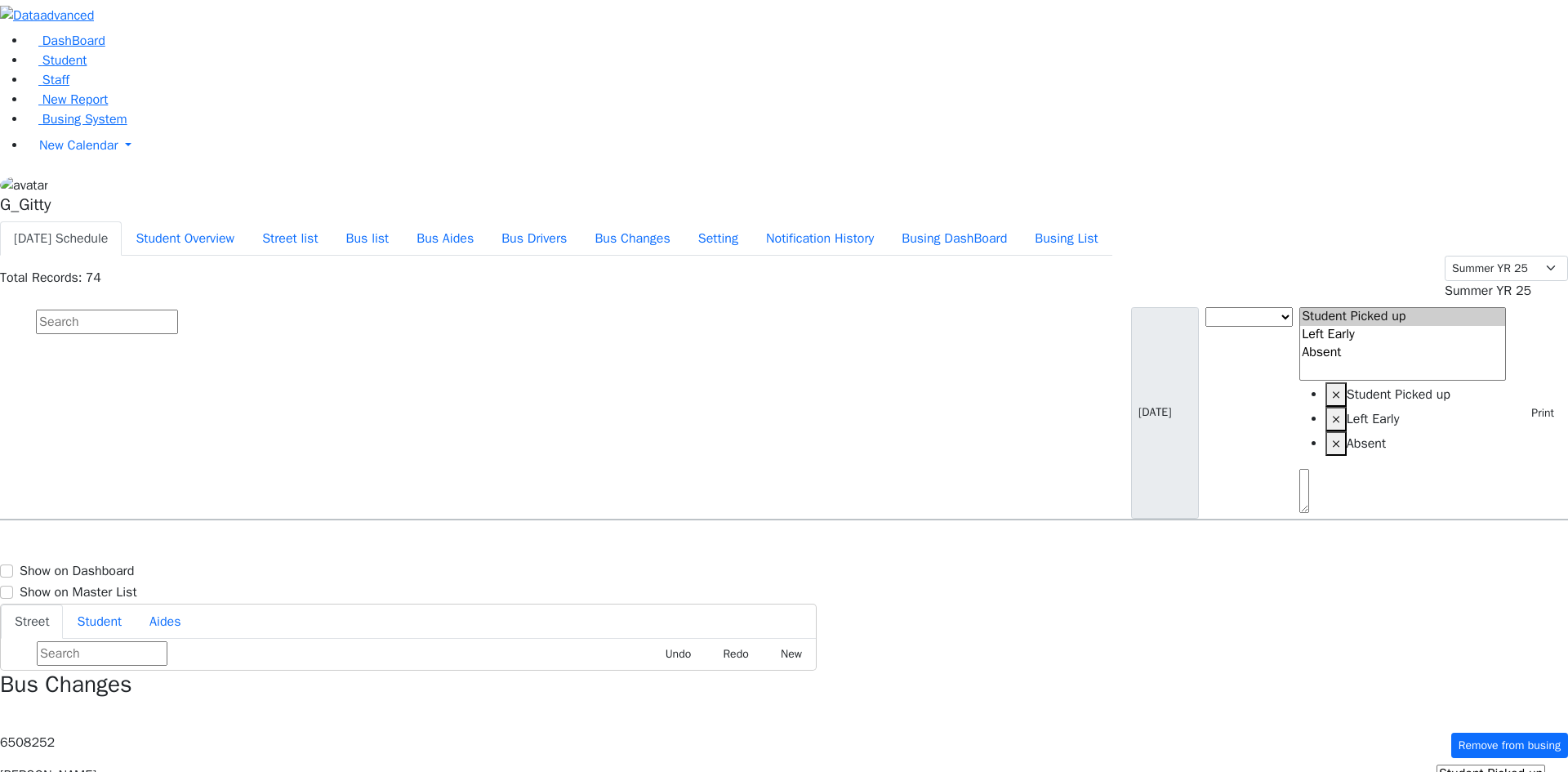 click at bounding box center (1532, 978) 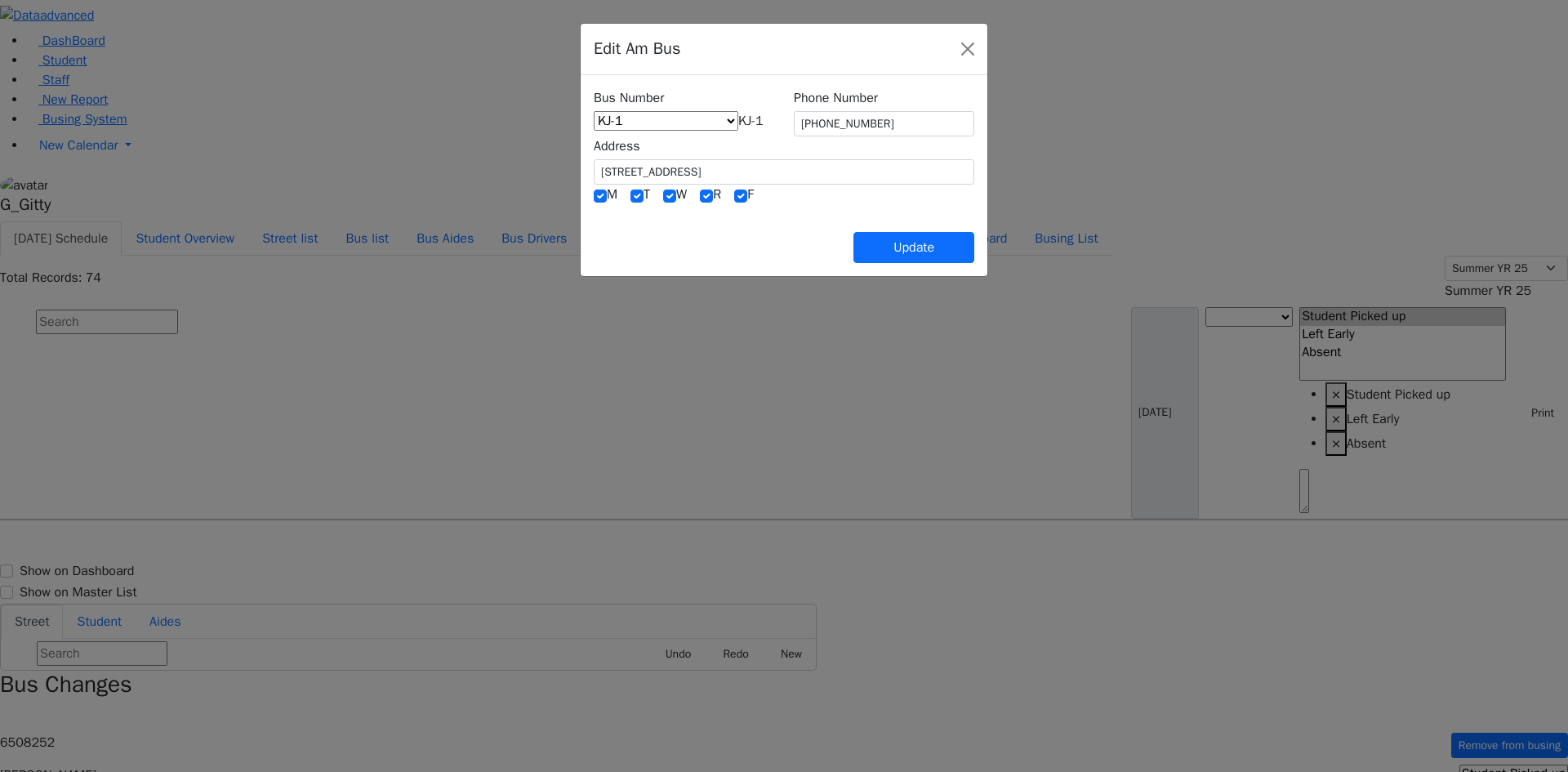click on "KJ-1" at bounding box center [751, 121] 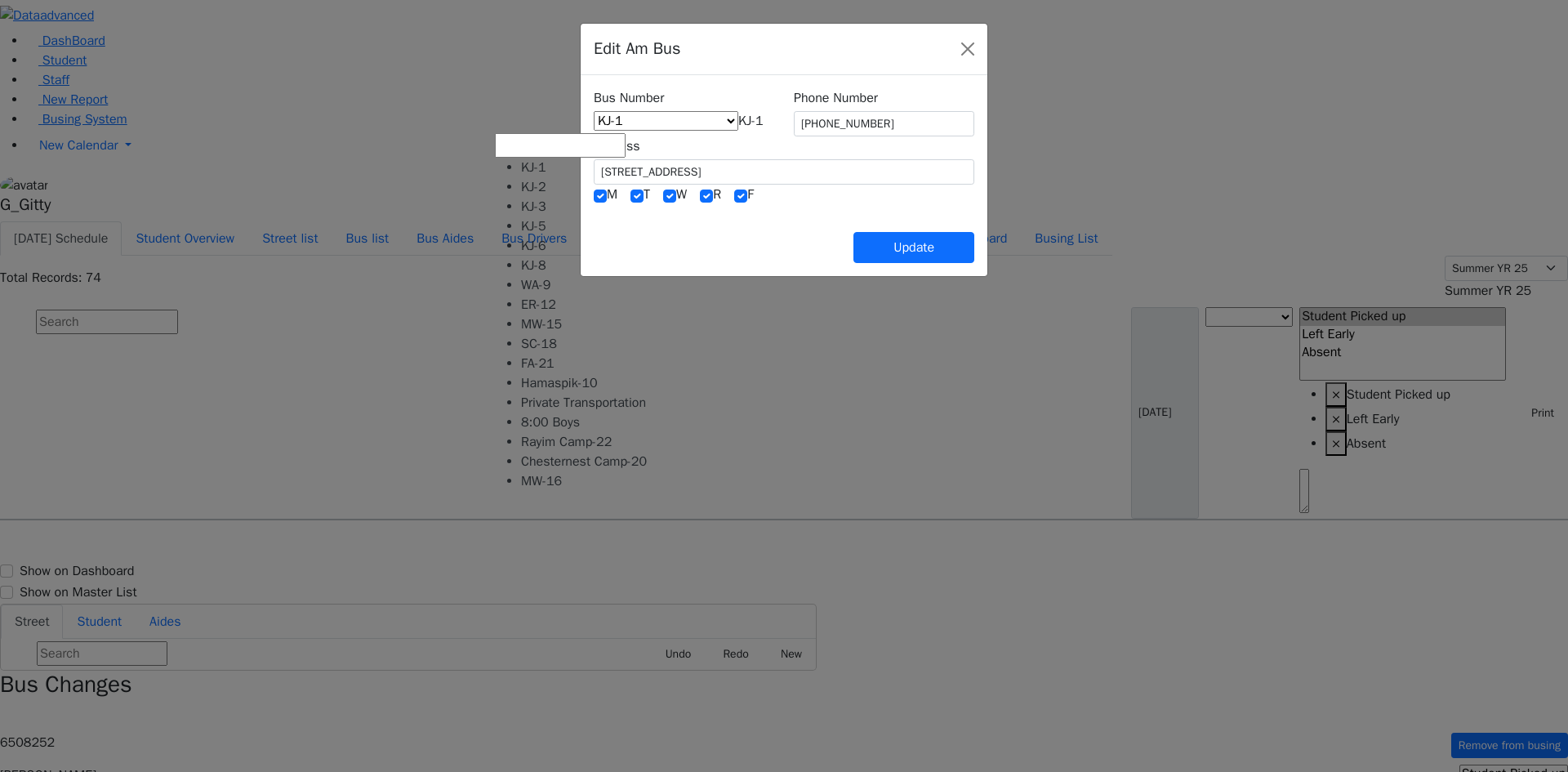 scroll, scrollTop: 67, scrollLeft: 0, axis: vertical 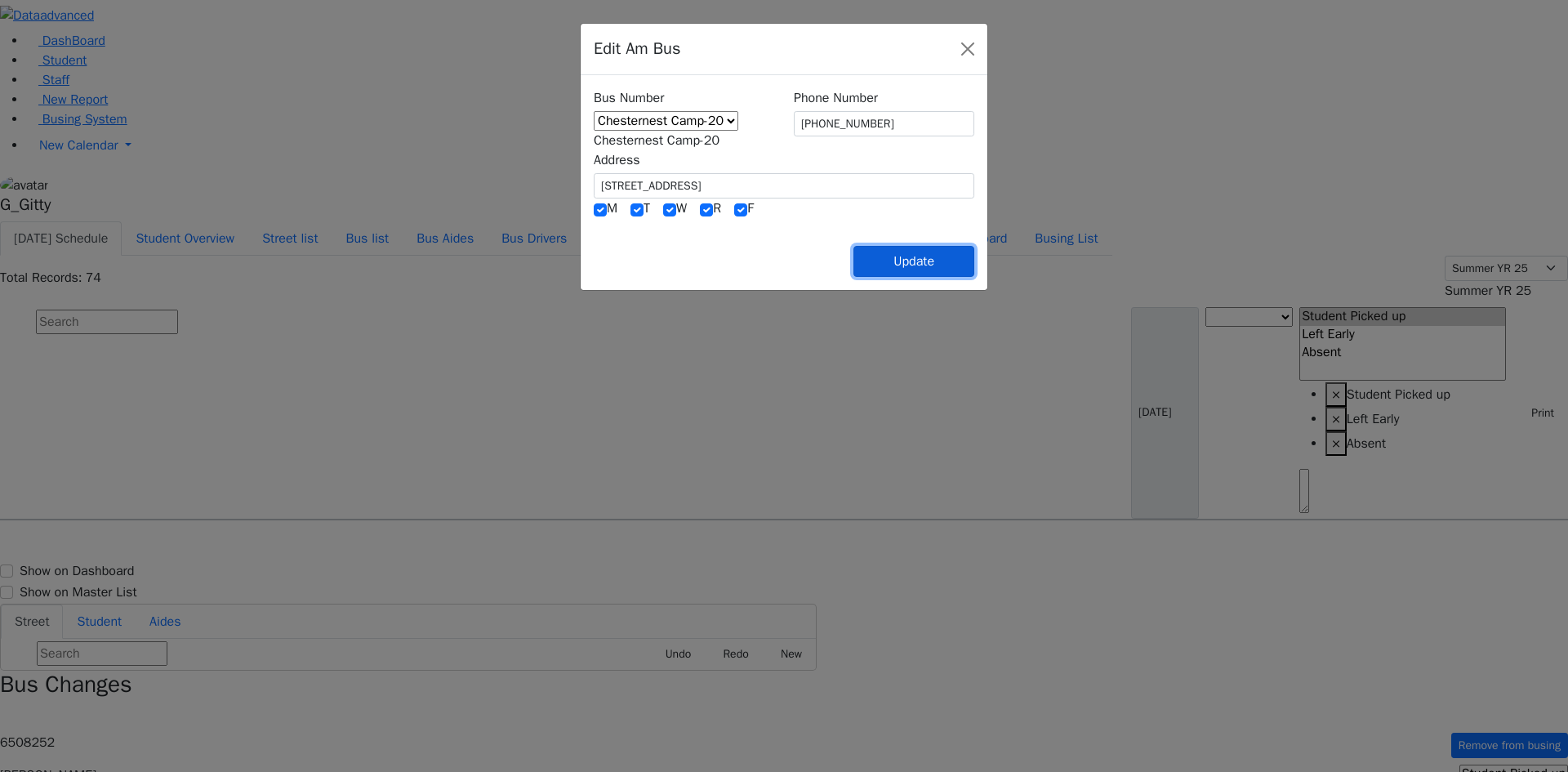 click on "Update" at bounding box center [914, 261] 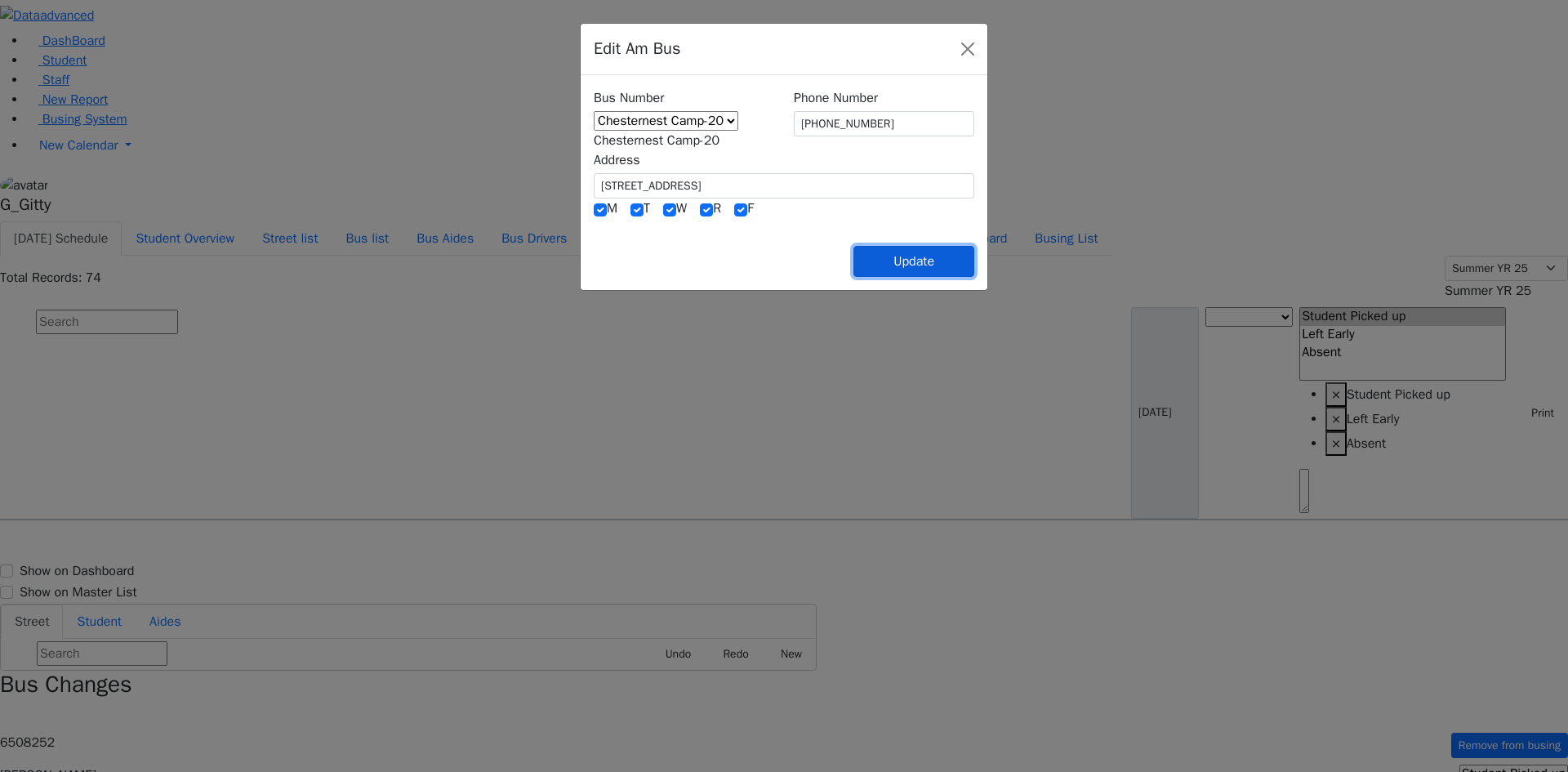 select 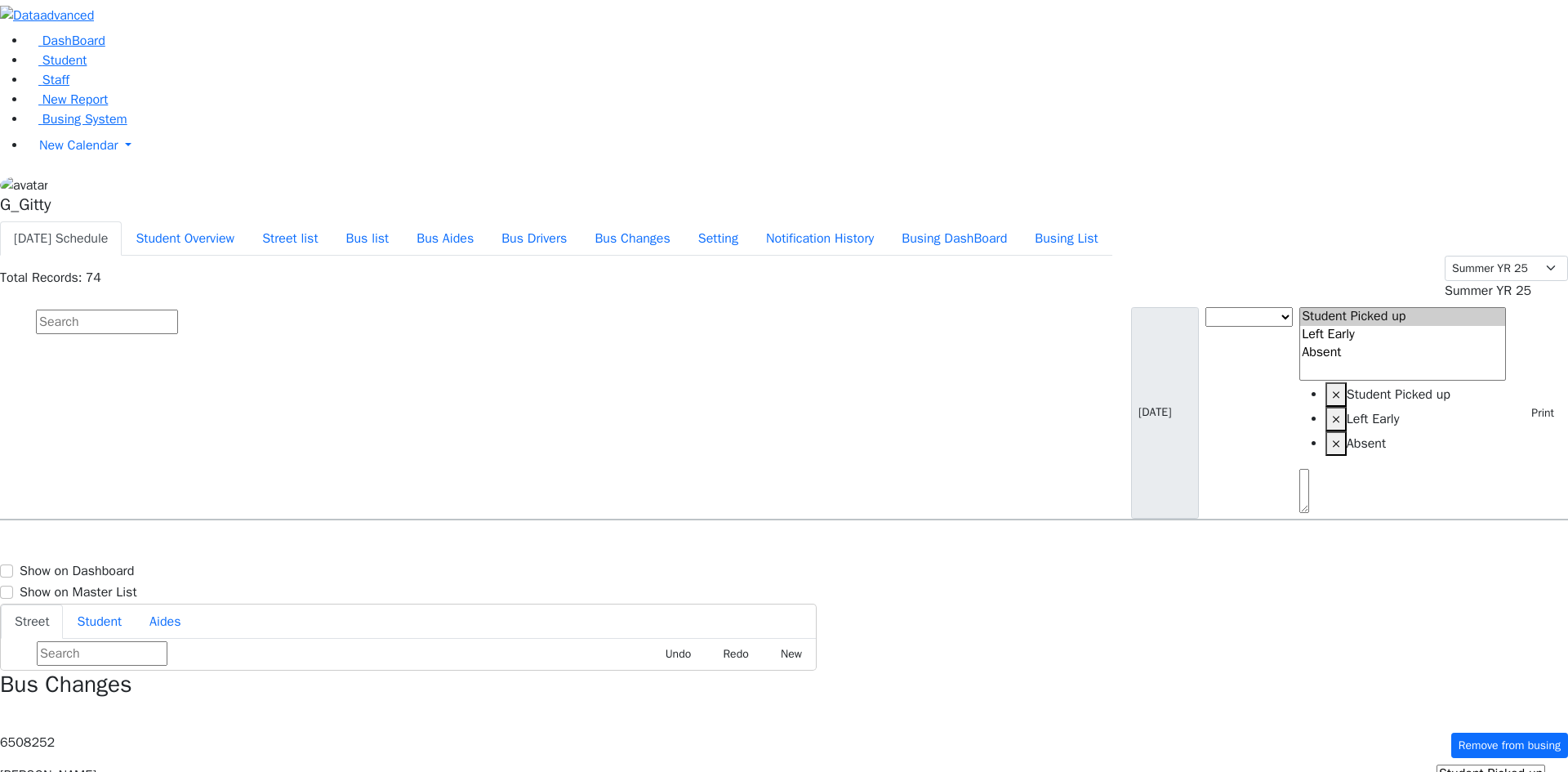 click at bounding box center (1532, 1072) 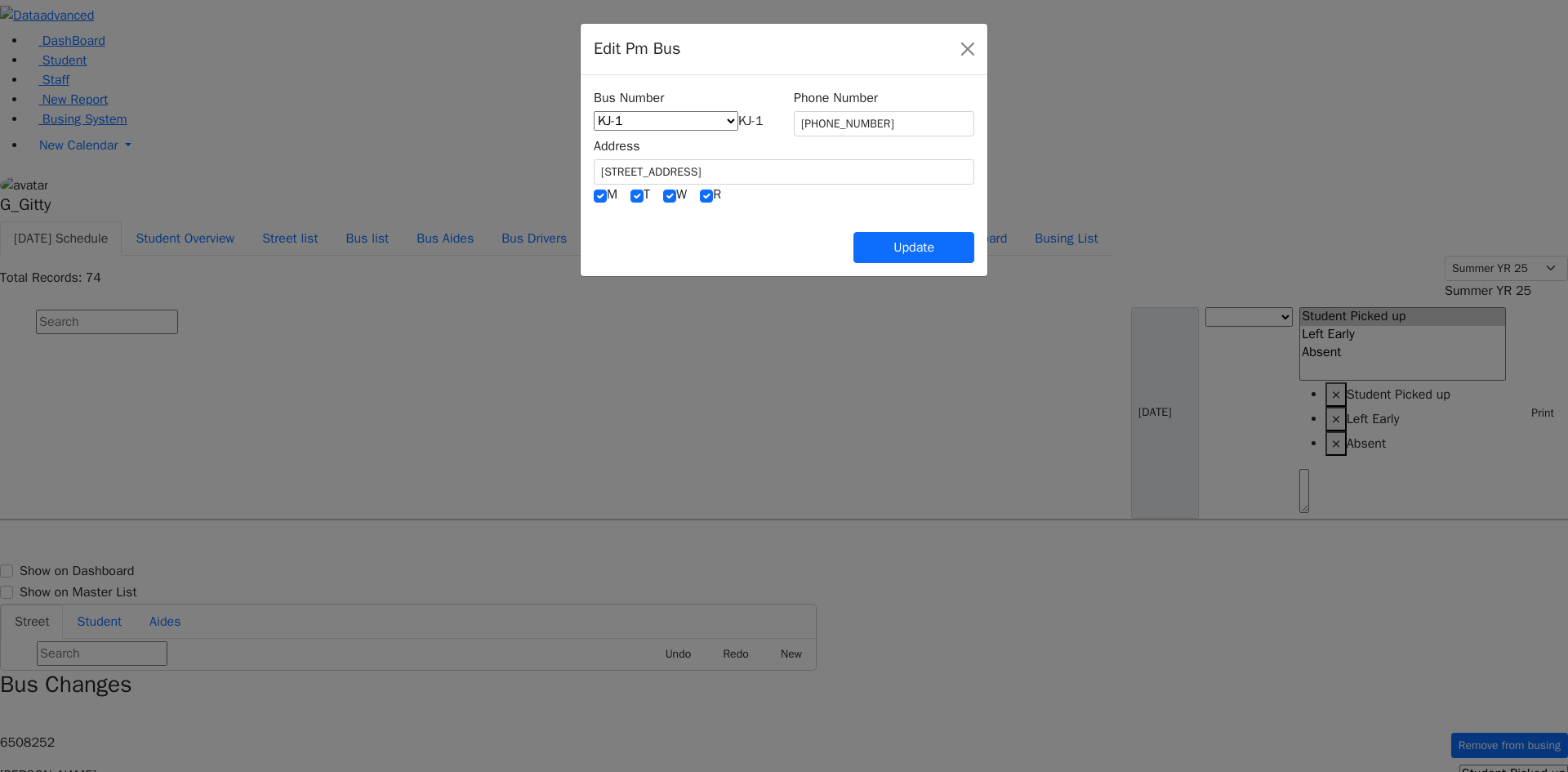 click on "KJ-1" at bounding box center (751, 121) 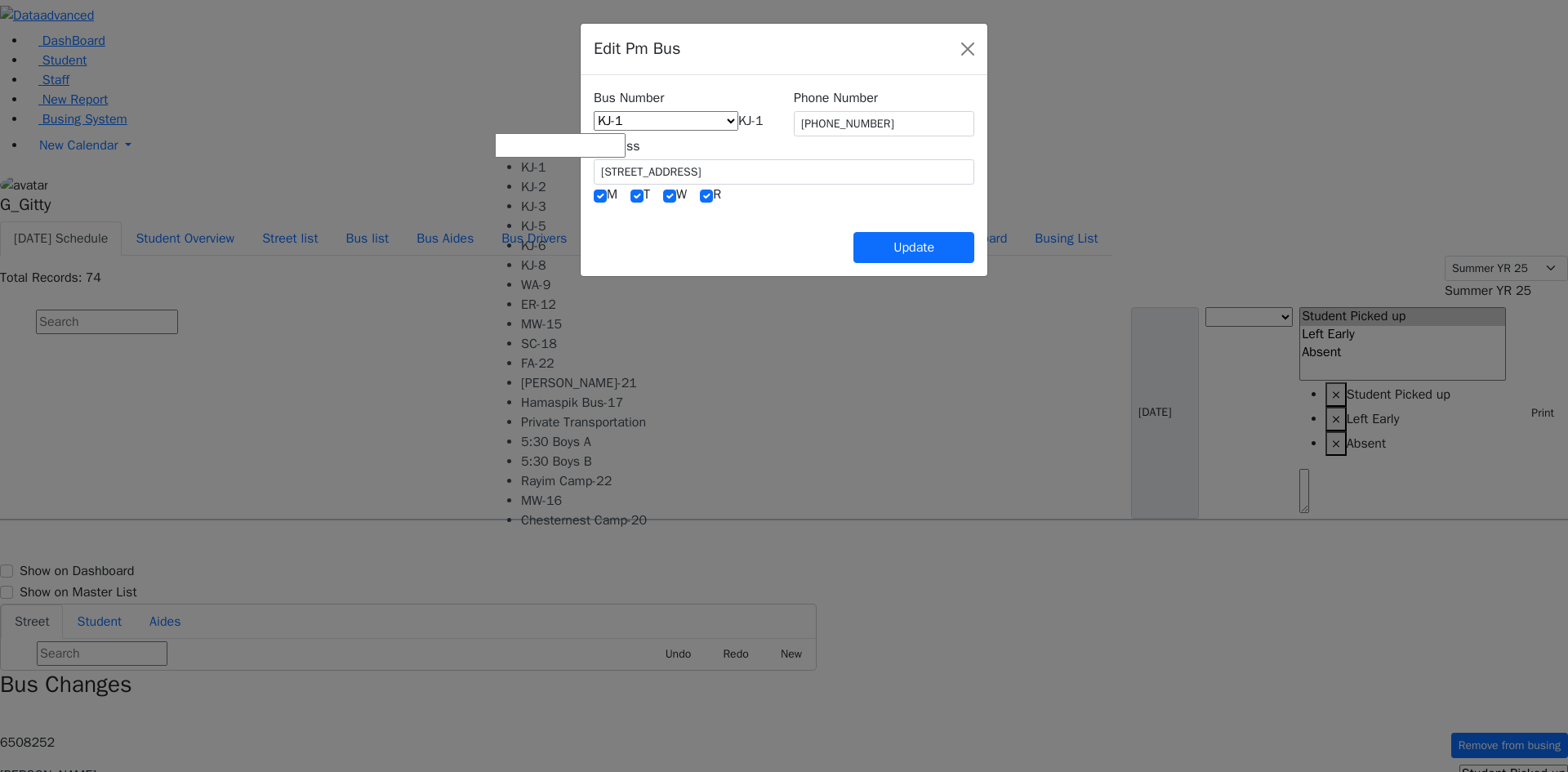 scroll, scrollTop: 94, scrollLeft: 0, axis: vertical 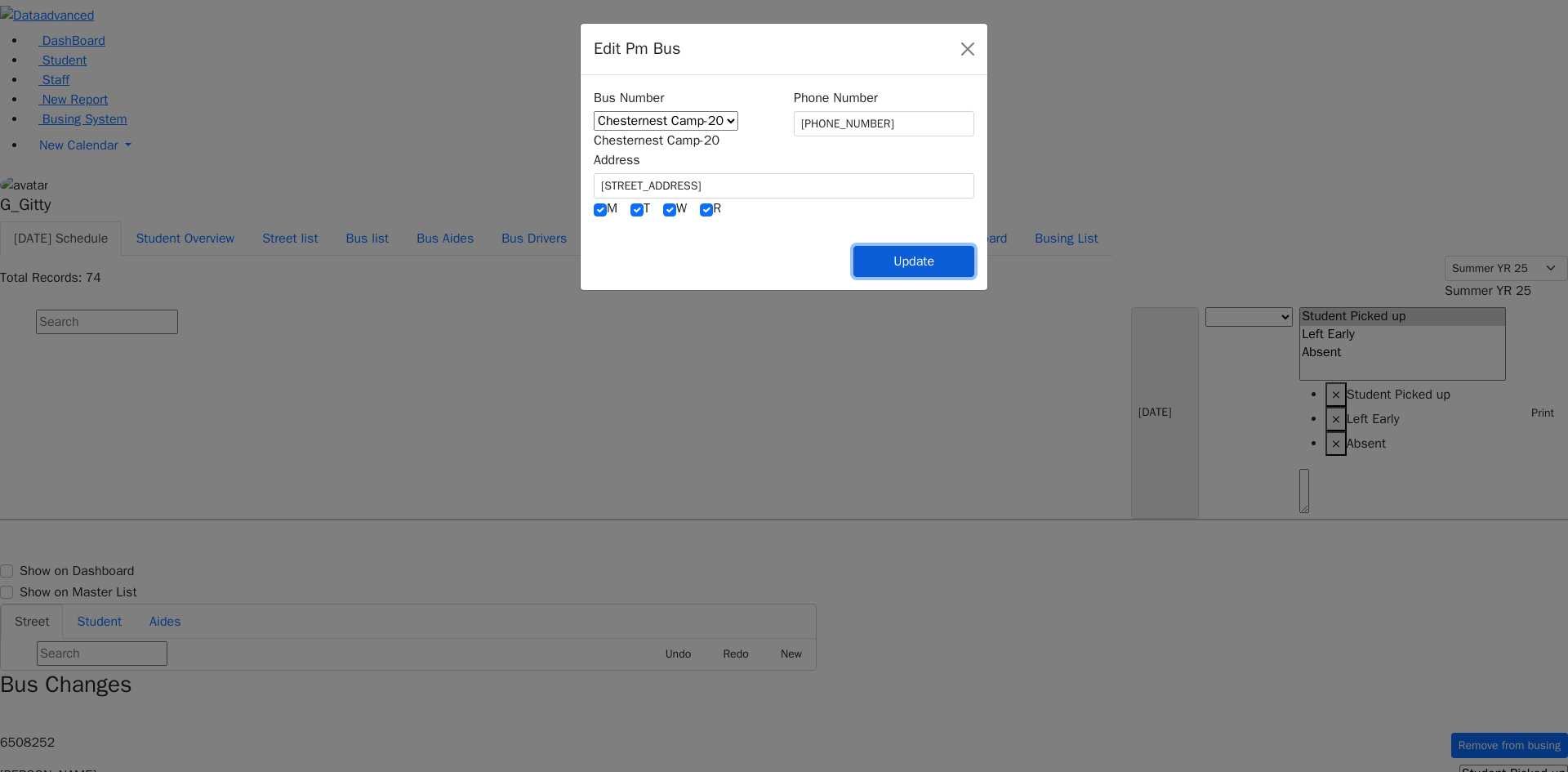 click on "Update" at bounding box center (914, 261) 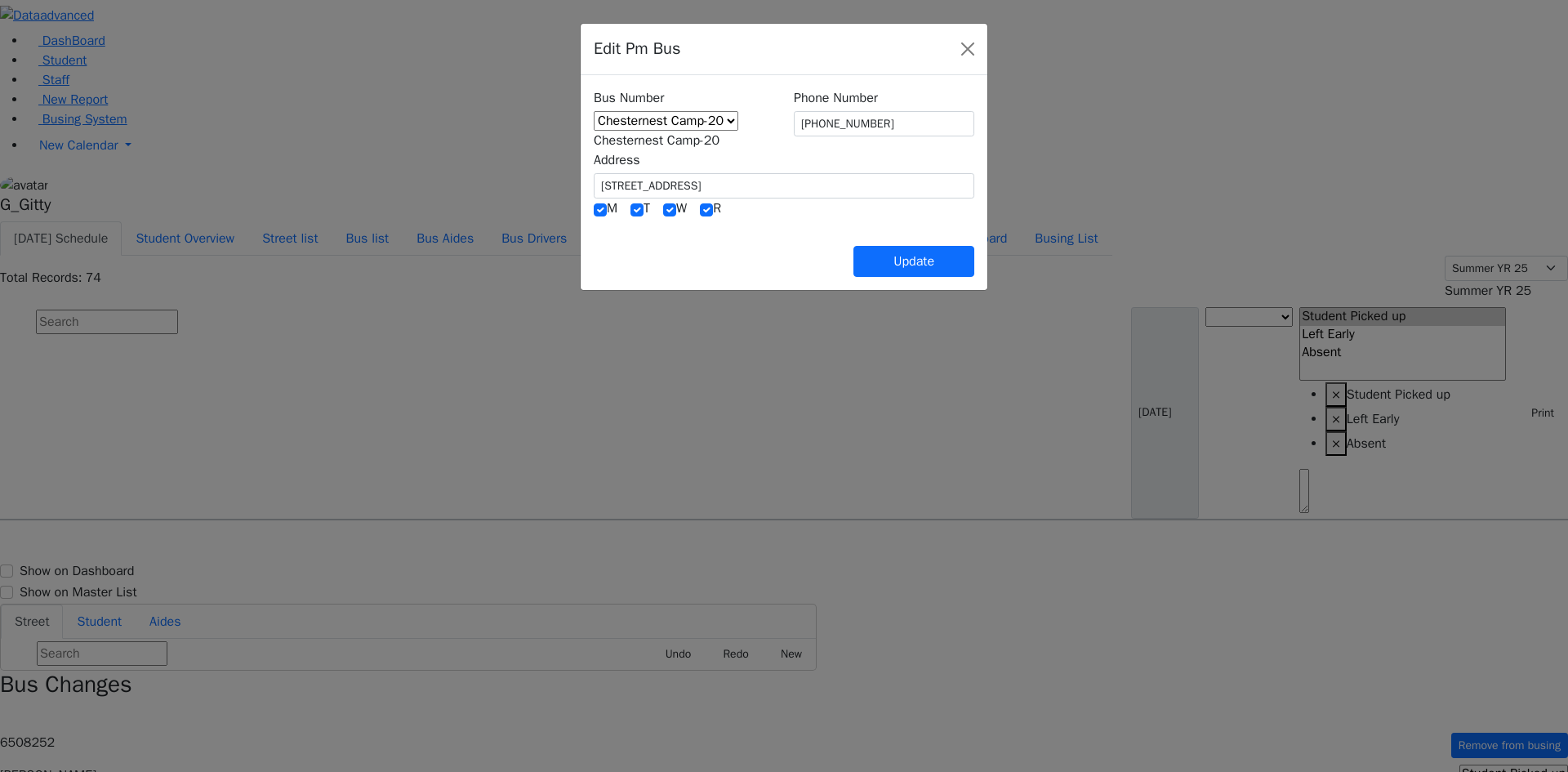 select 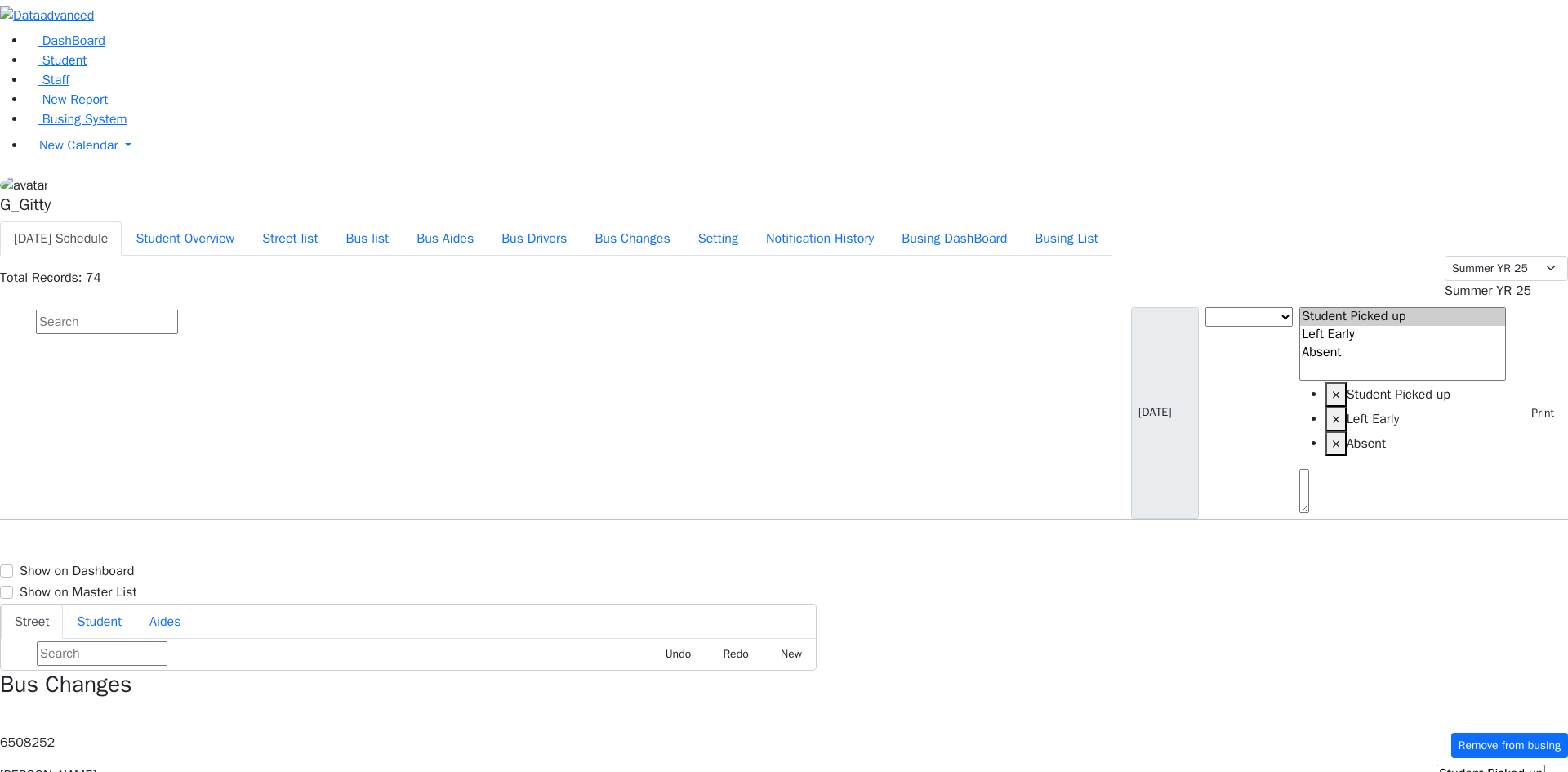 click at bounding box center [1532, 1166] 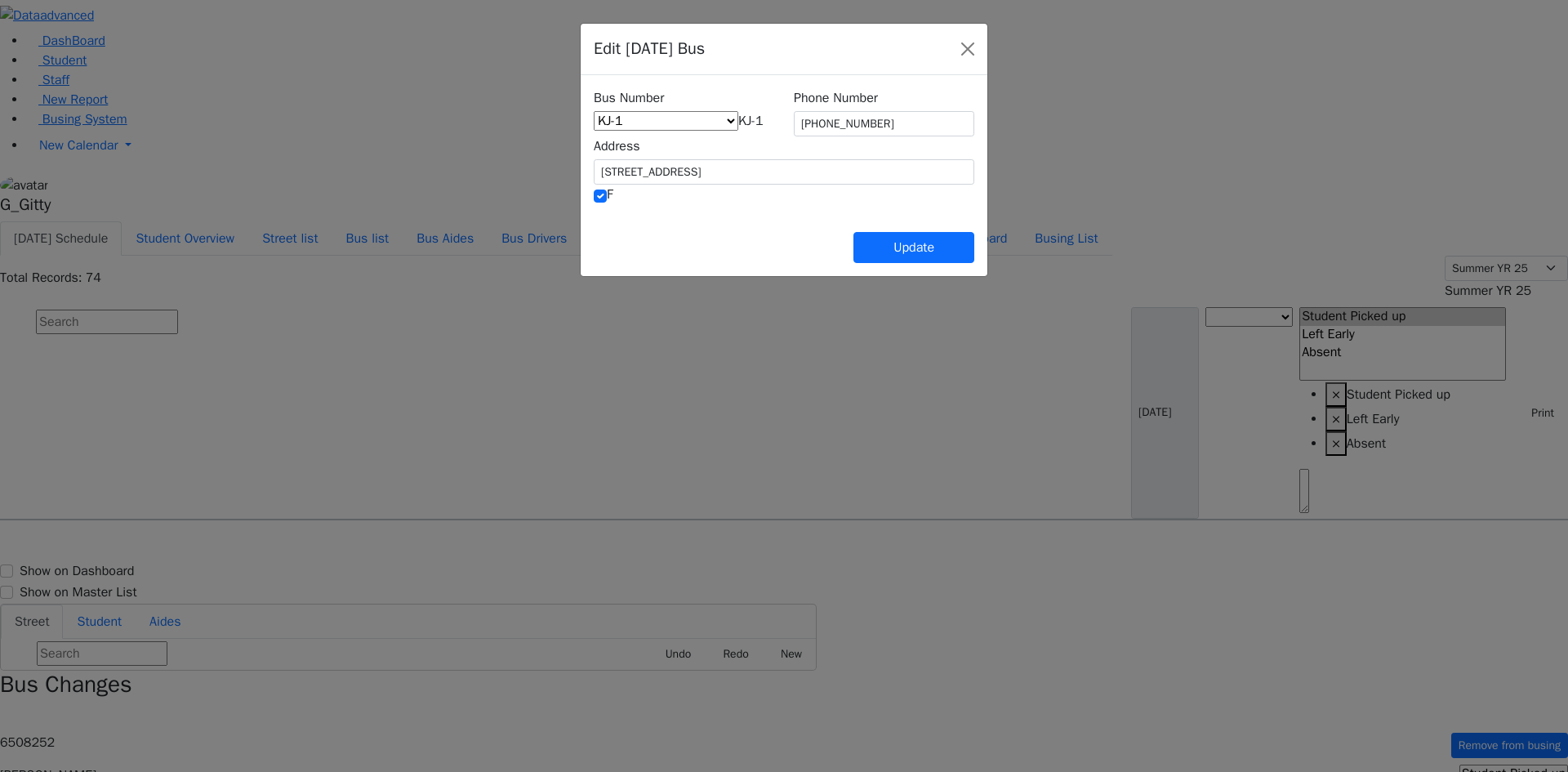 click on "KJ-1" at bounding box center (751, 121) 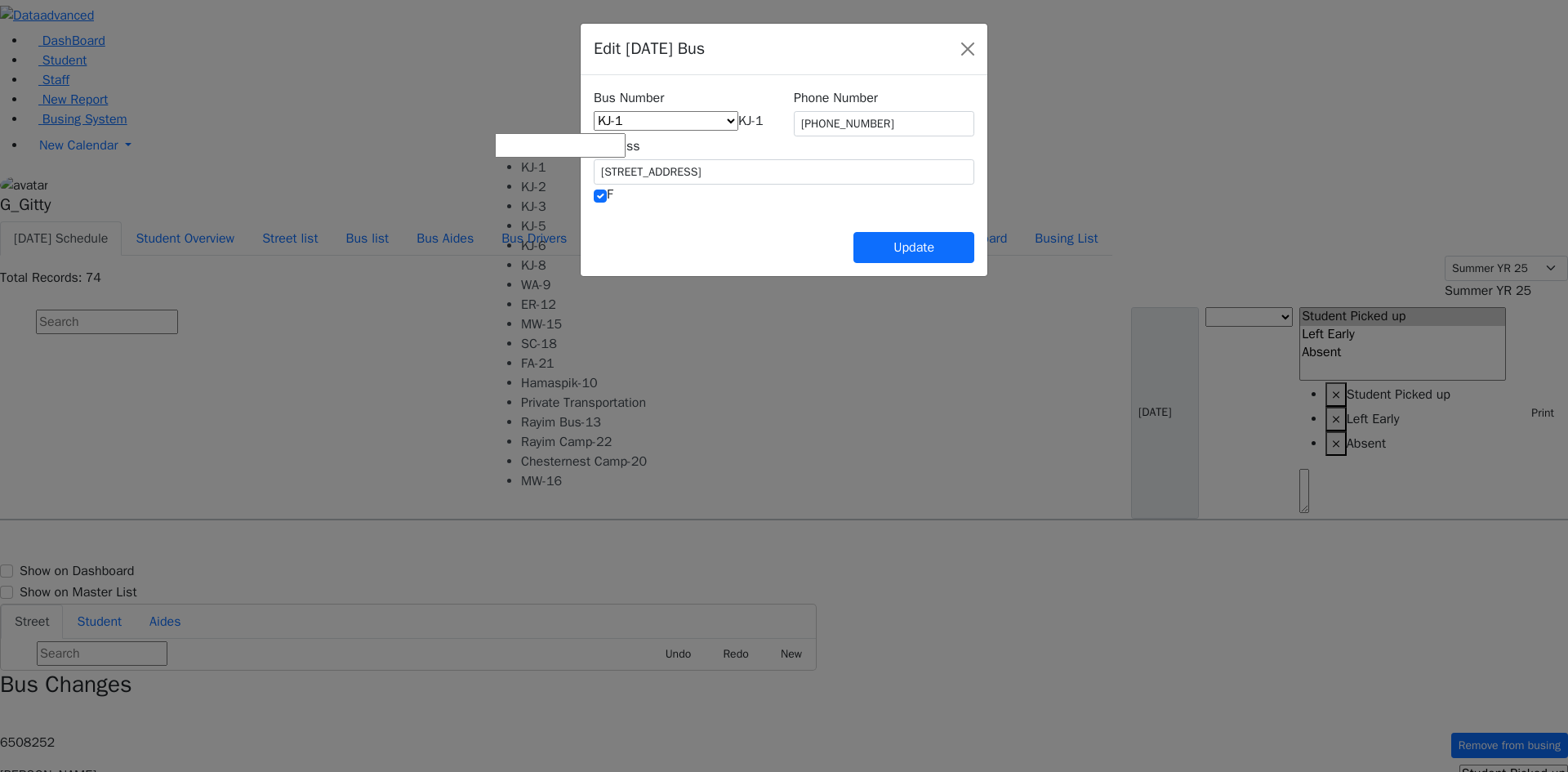 scroll, scrollTop: 67, scrollLeft: 0, axis: vertical 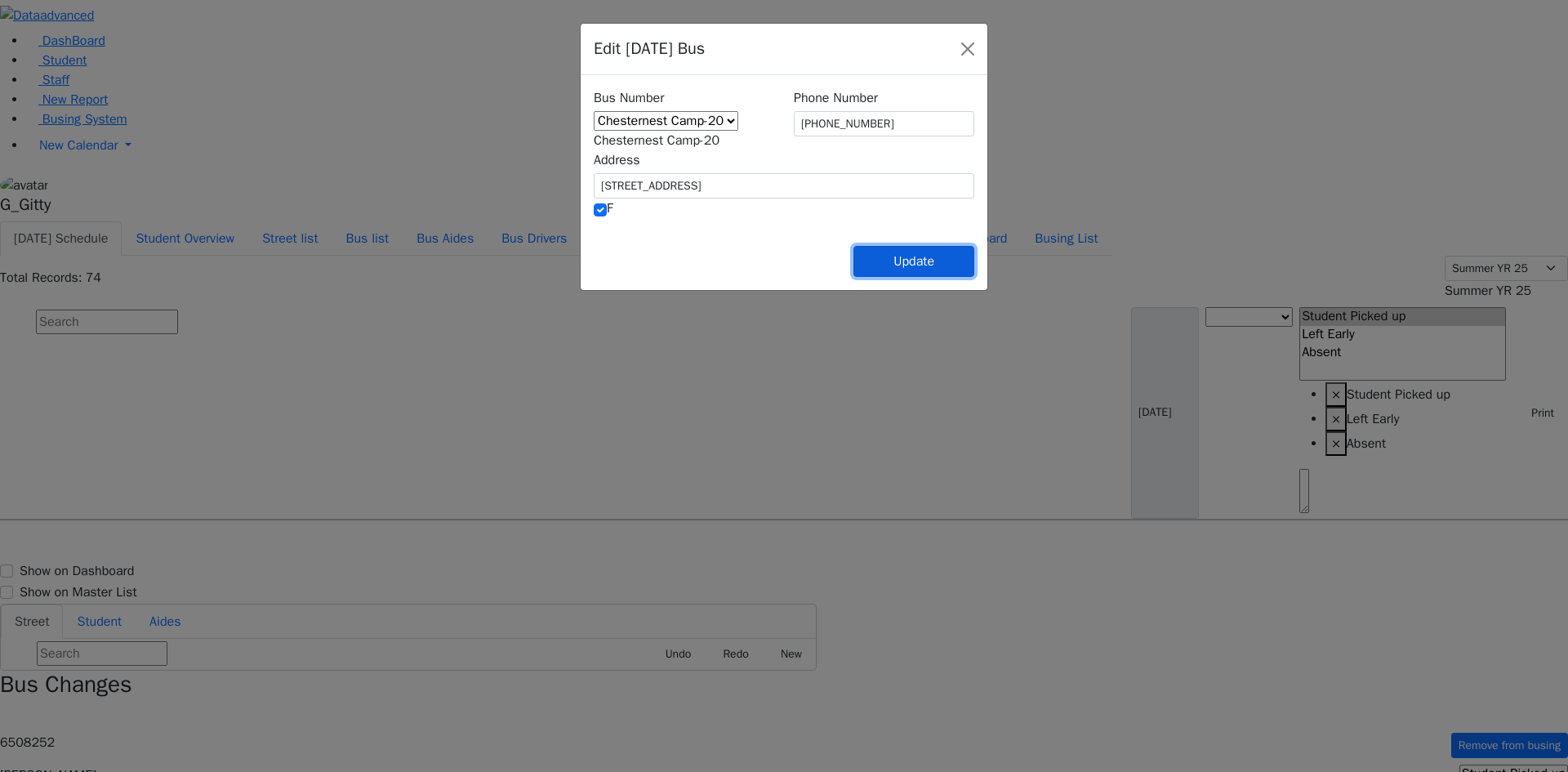 click on "Update" at bounding box center (914, 261) 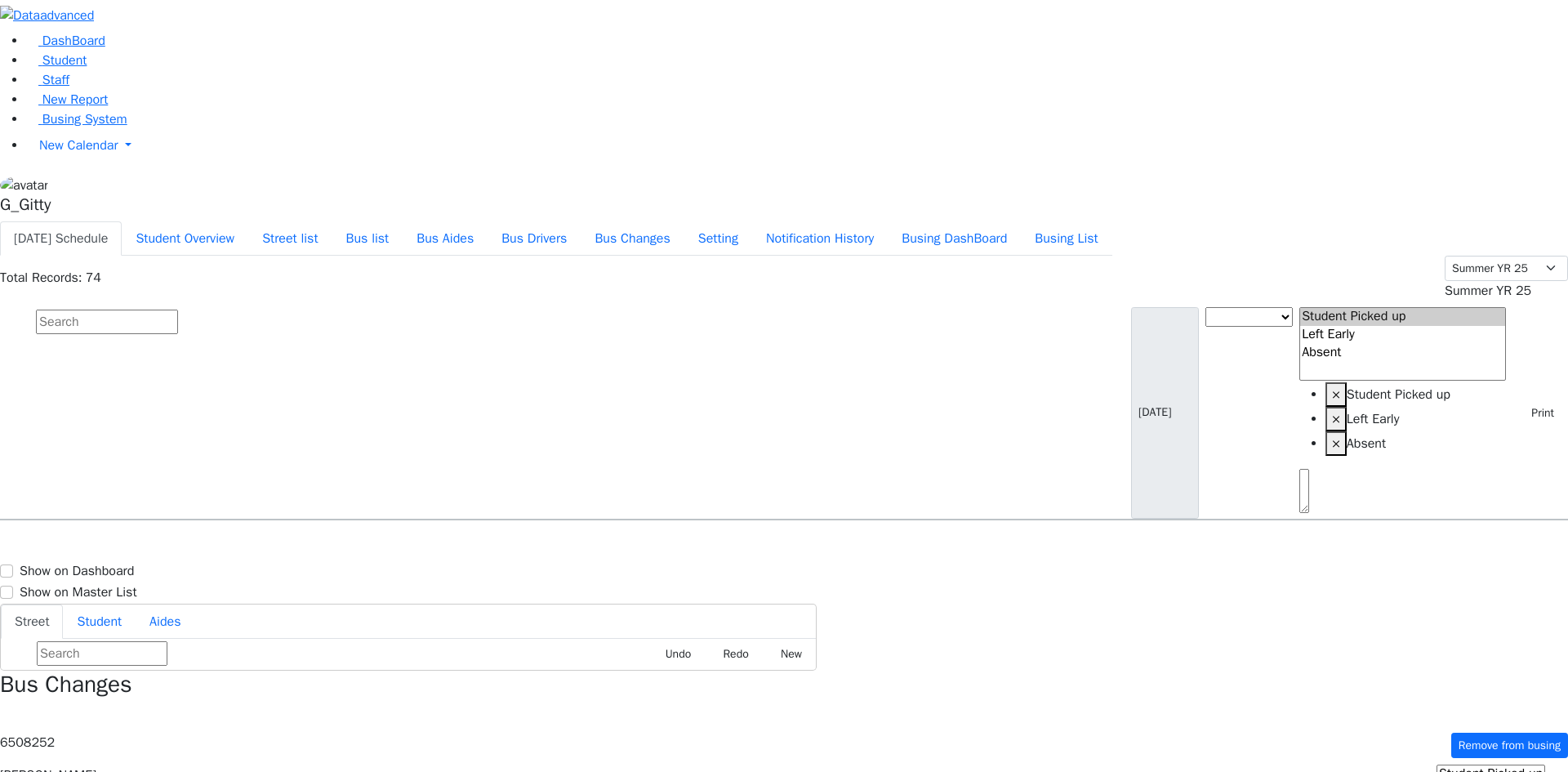 click on "Am
Chesternest Camp-20
(845) 782-3214
15 Karlsburg Rd. #103
M
T
W
R
F" at bounding box center (784, 1085) 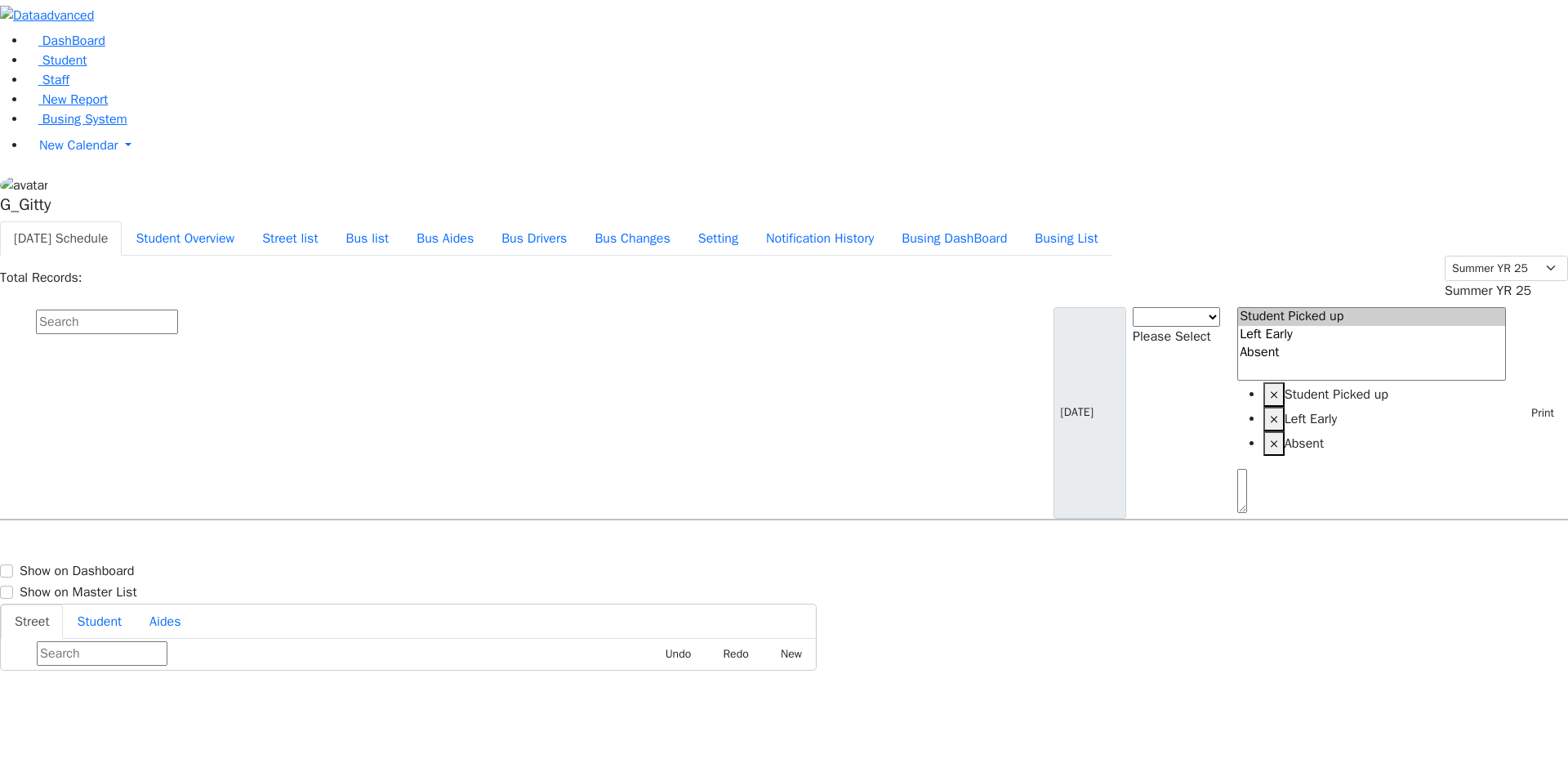 scroll, scrollTop: 0, scrollLeft: 0, axis: both 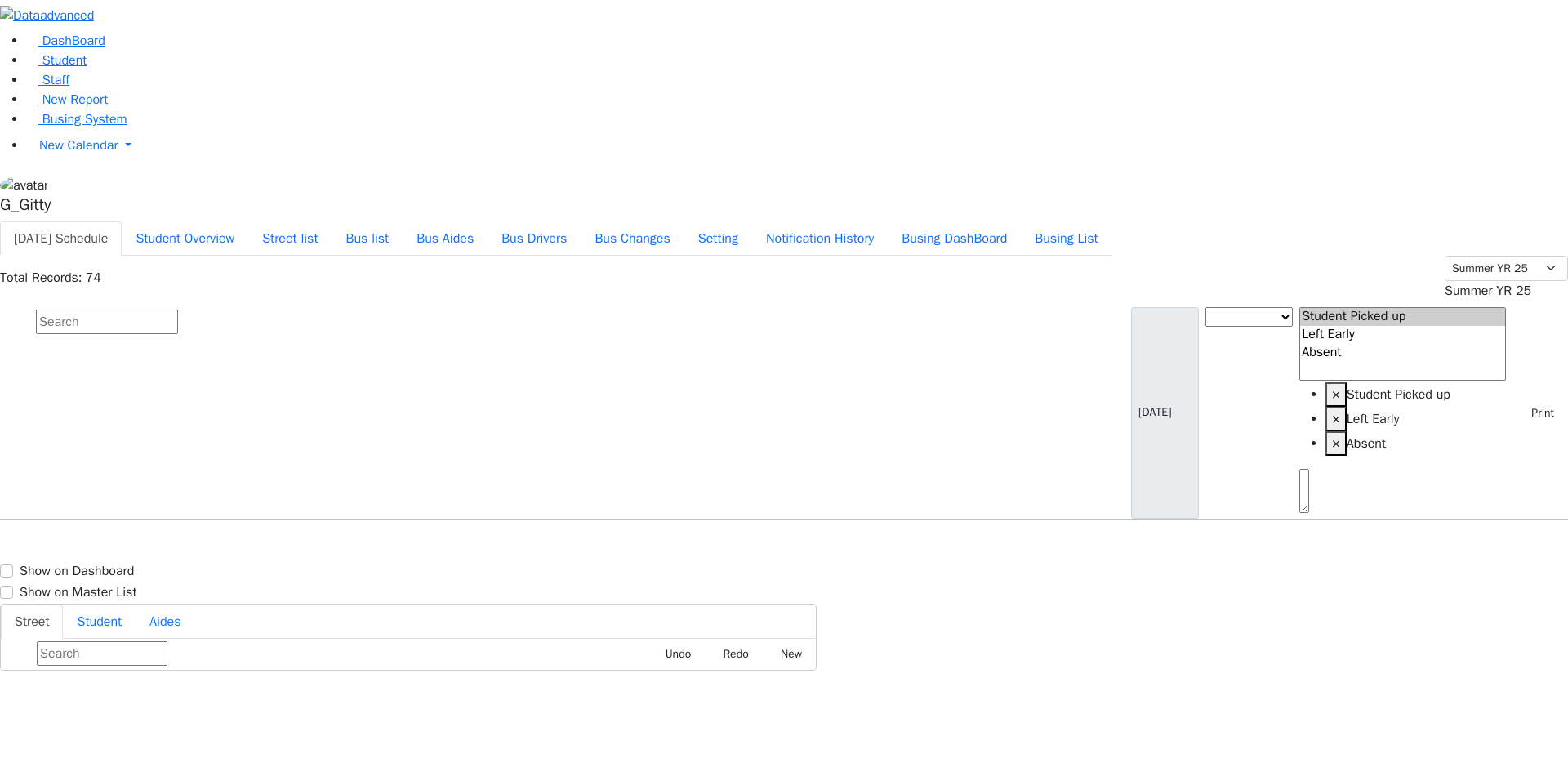 click at bounding box center [107, 322] 